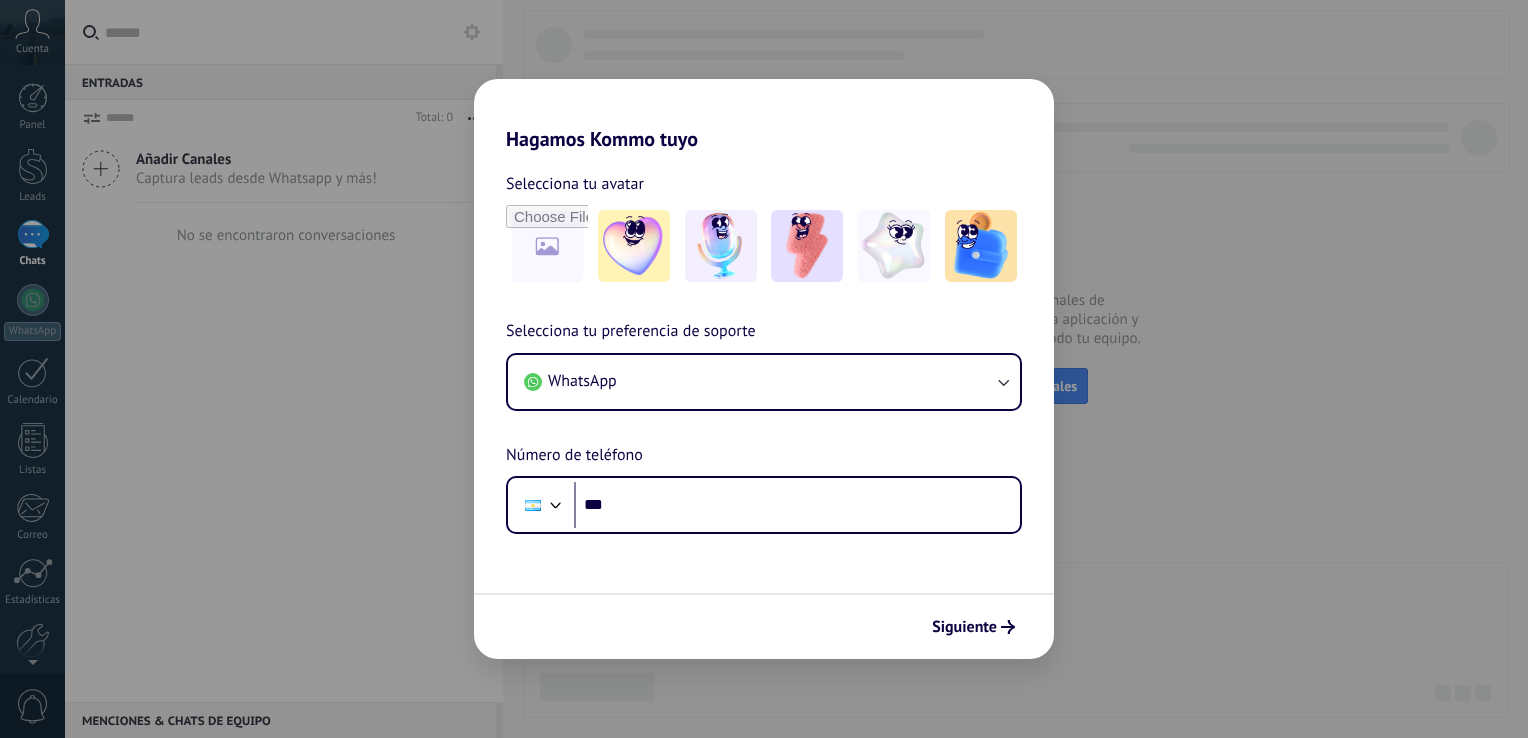 scroll, scrollTop: 0, scrollLeft: 0, axis: both 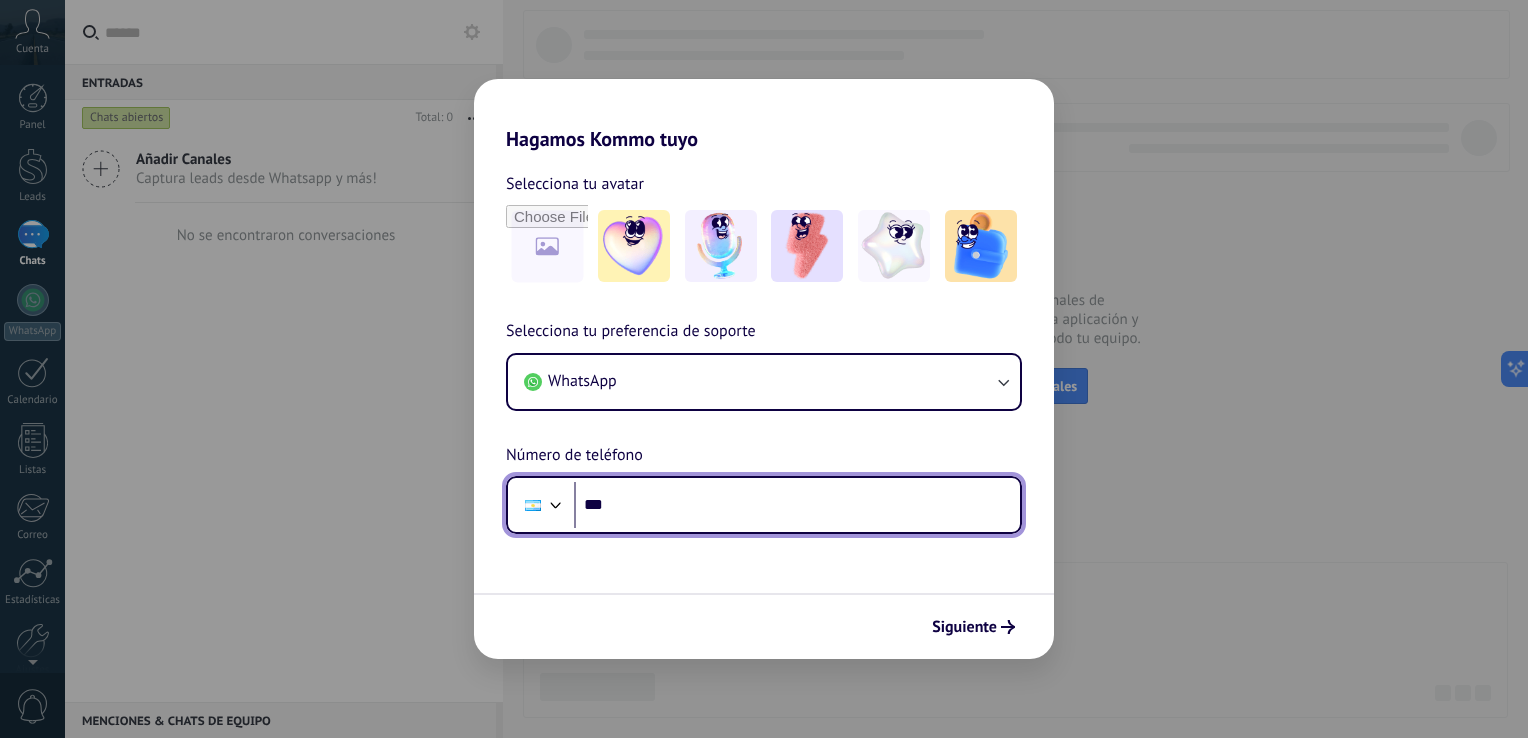 click on "***" at bounding box center (797, 505) 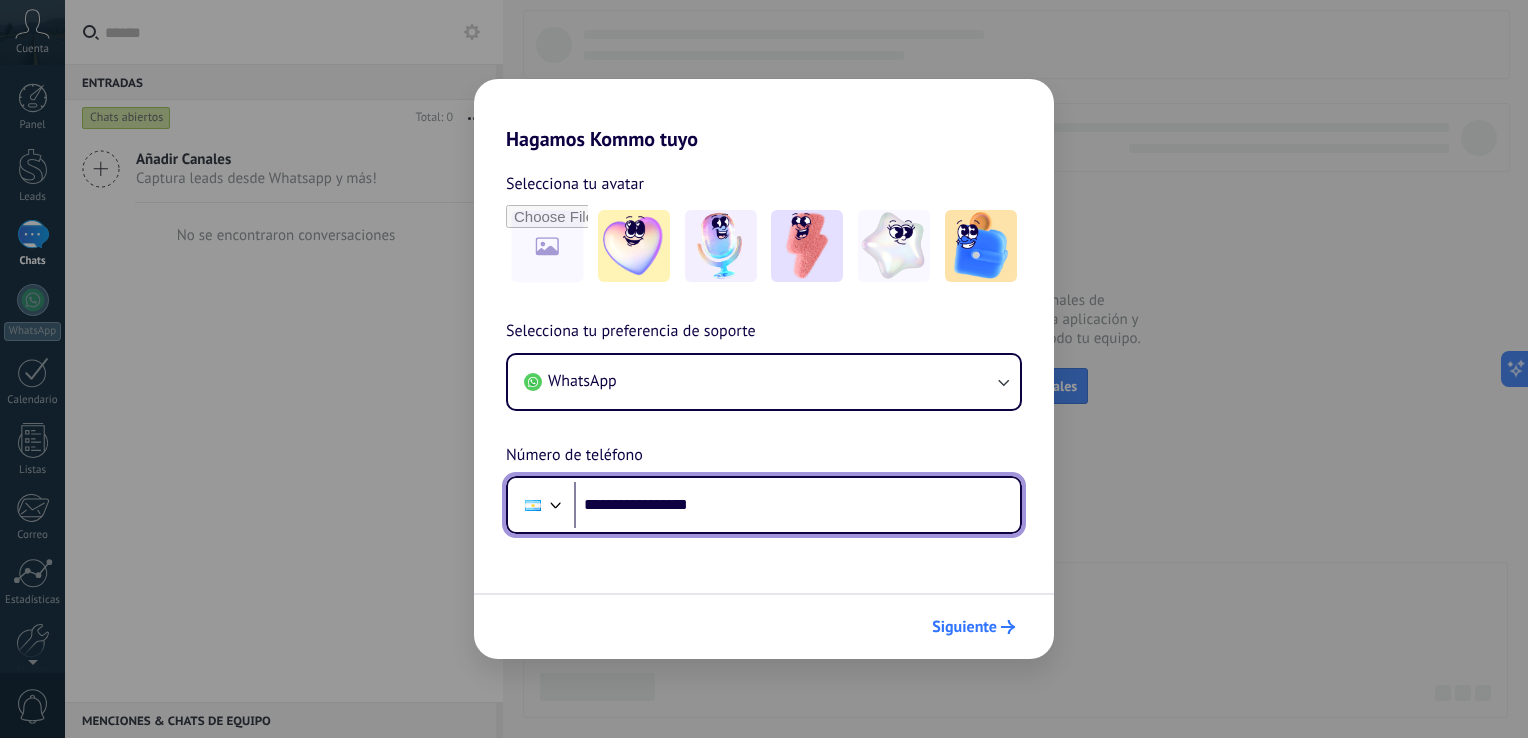 type on "**********" 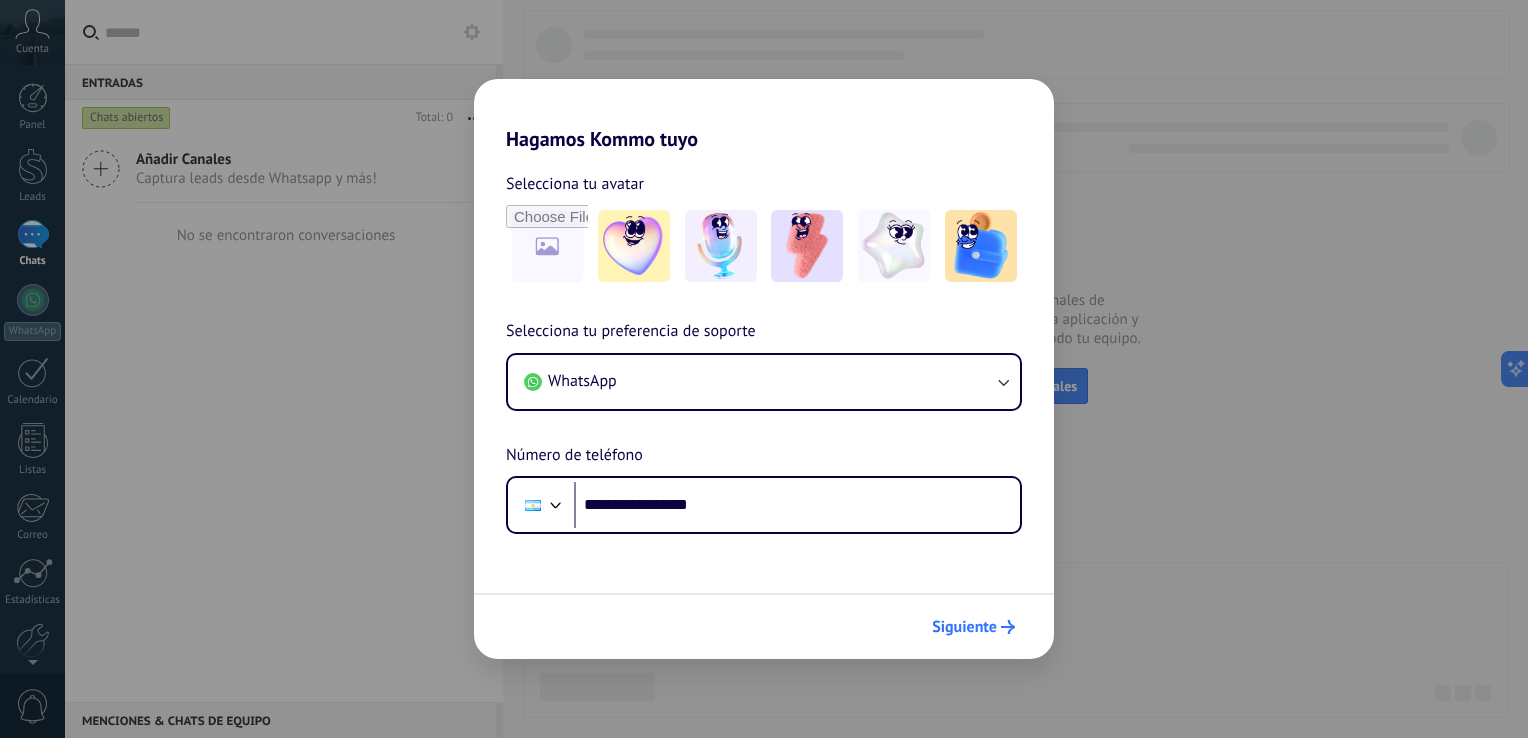 click on "Siguiente" at bounding box center (964, 627) 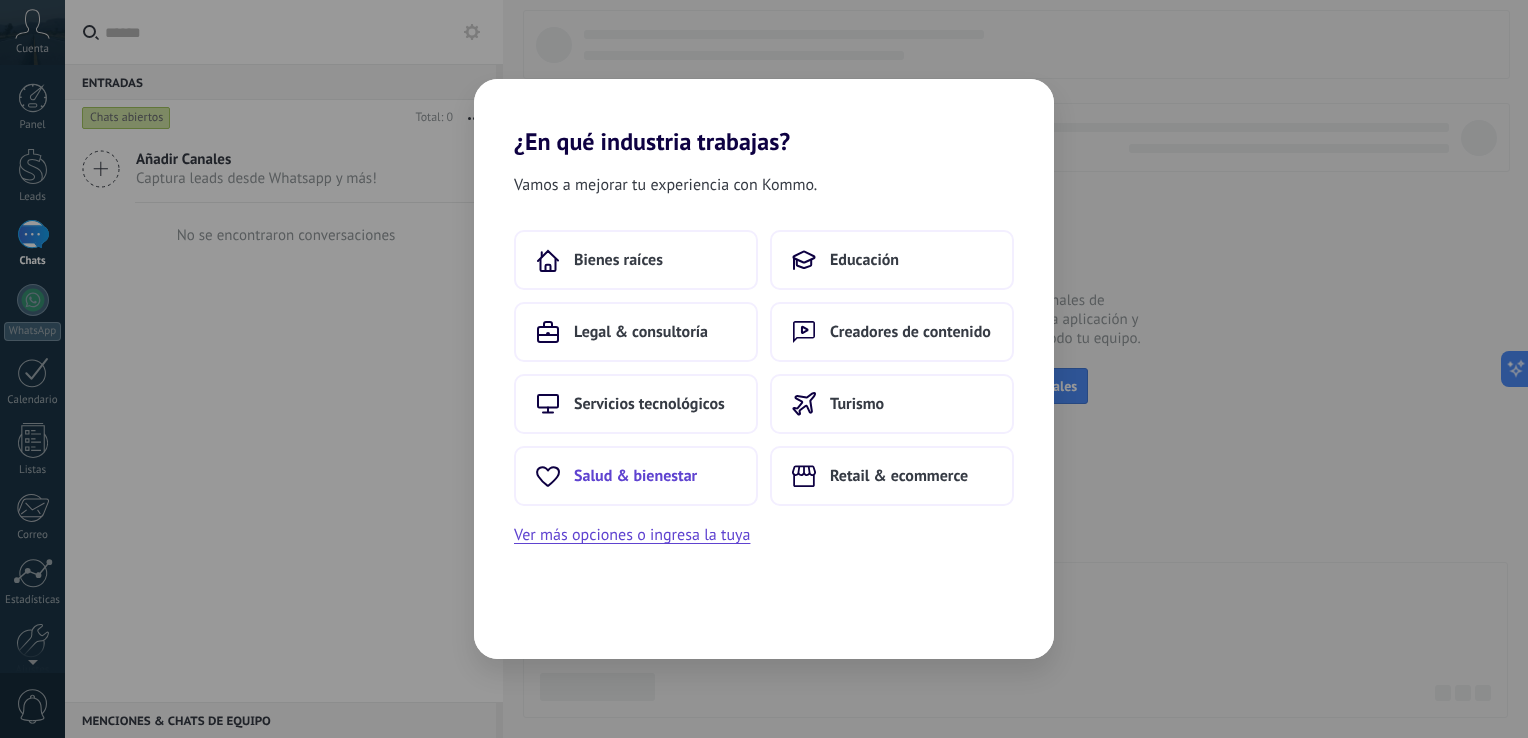 click on "Salud & bienestar" at bounding box center (635, 476) 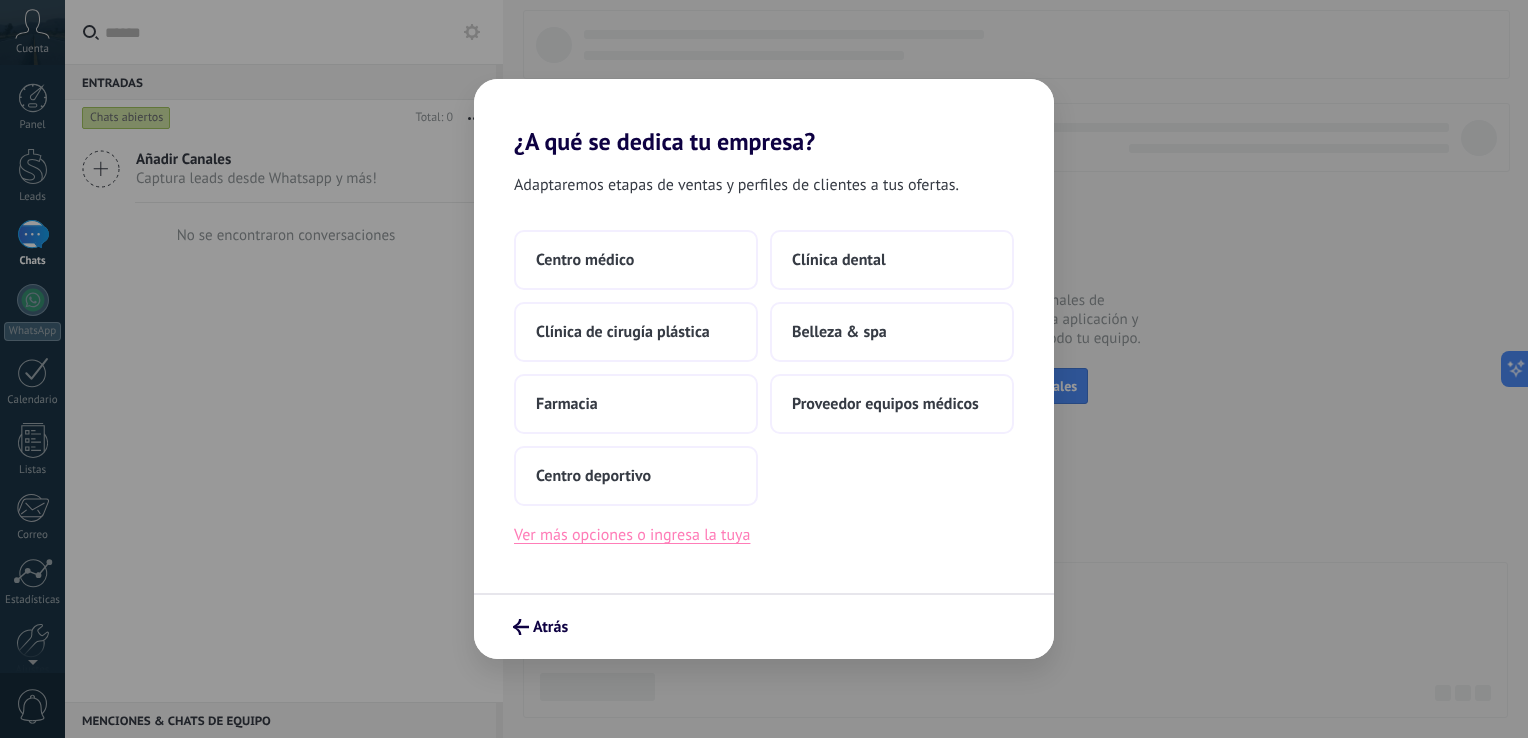 click on "Ver más opciones o ingresa la tuya" at bounding box center [632, 535] 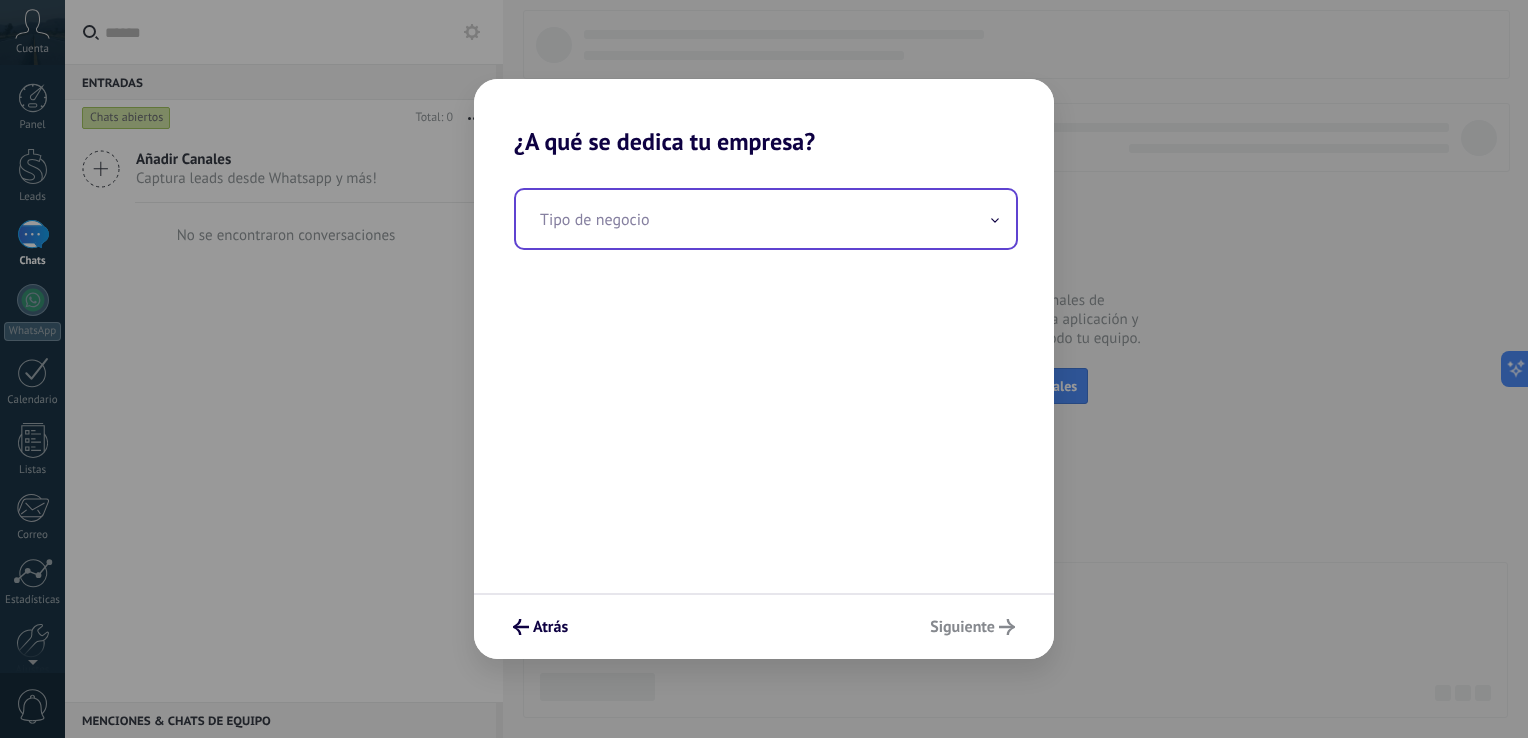 click at bounding box center [766, 219] 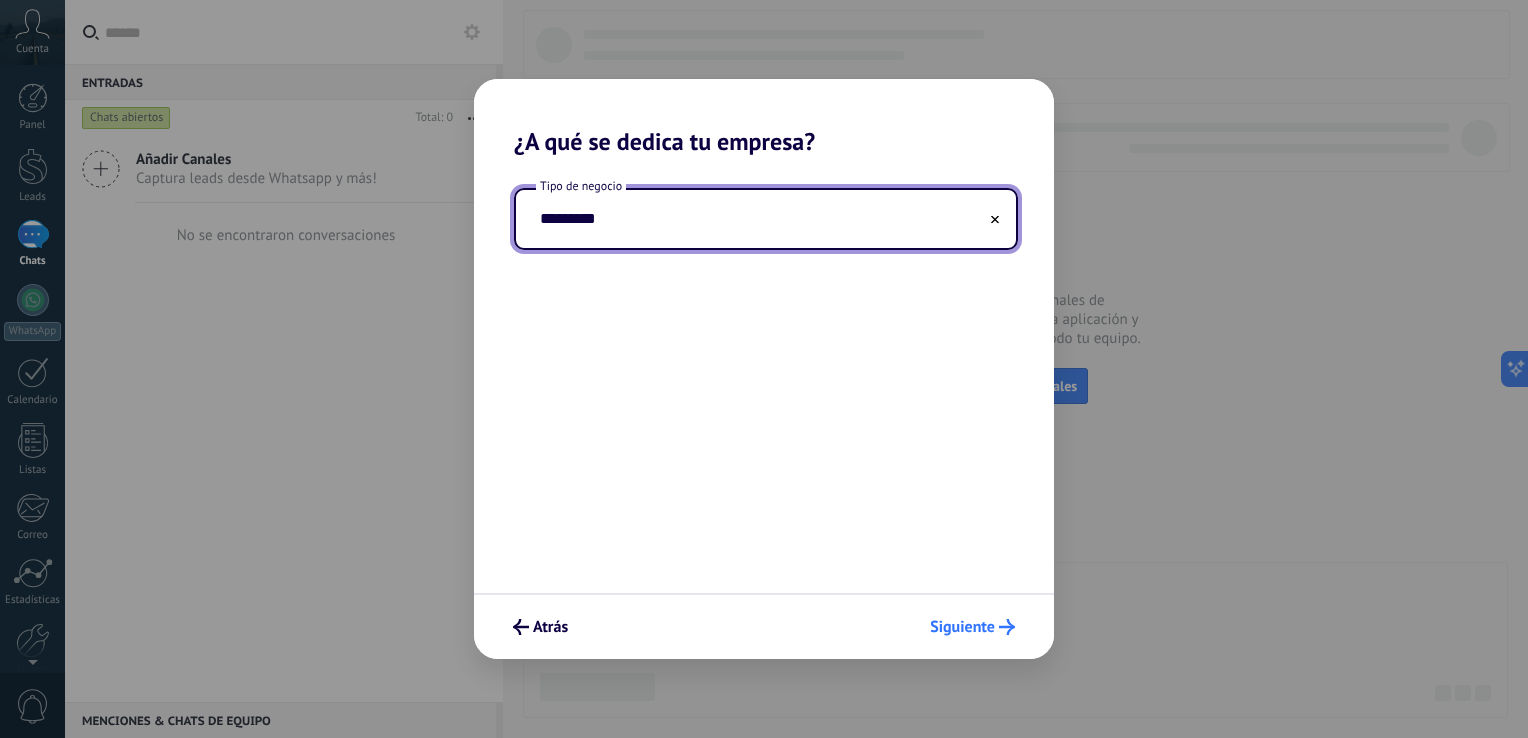 type on "*********" 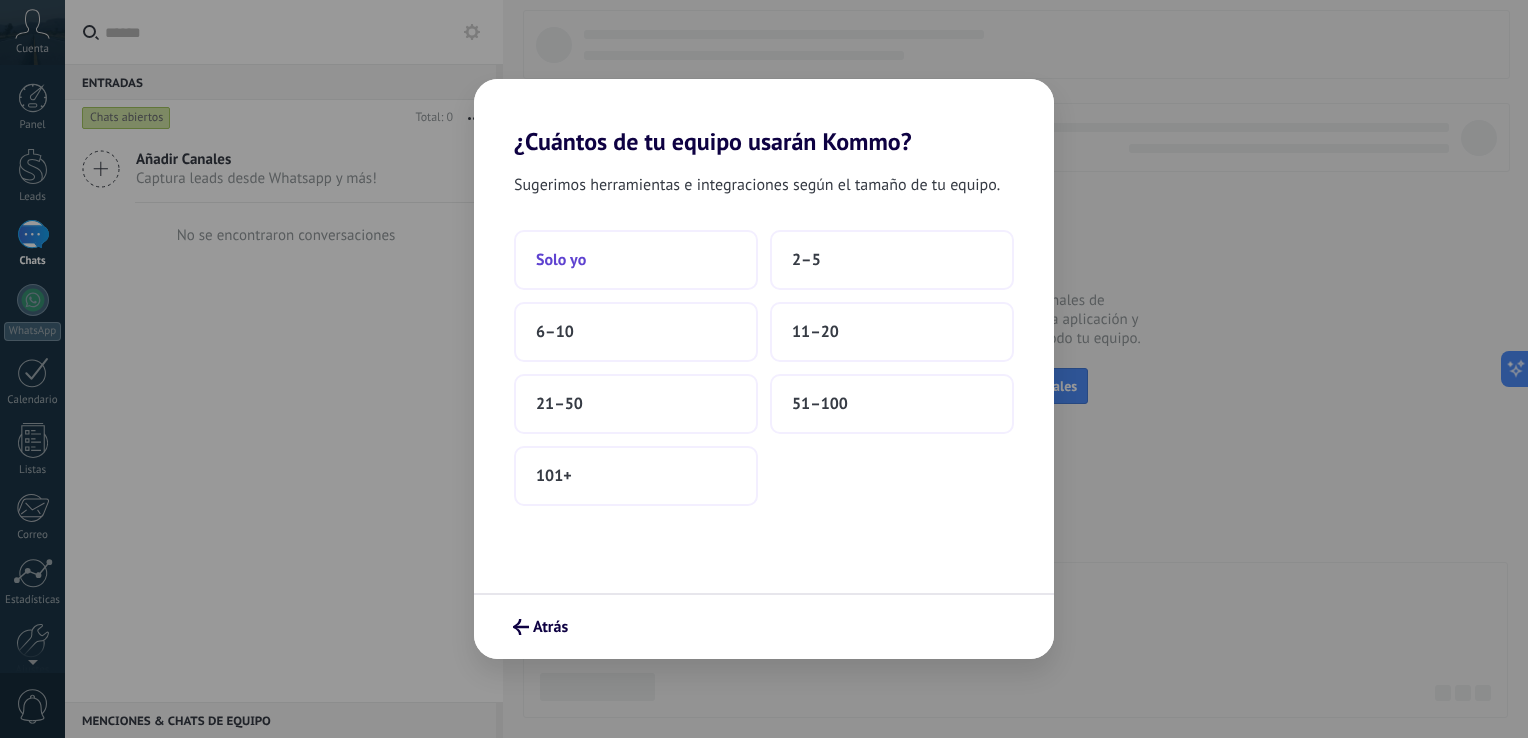 click on "Solo yo" at bounding box center (636, 260) 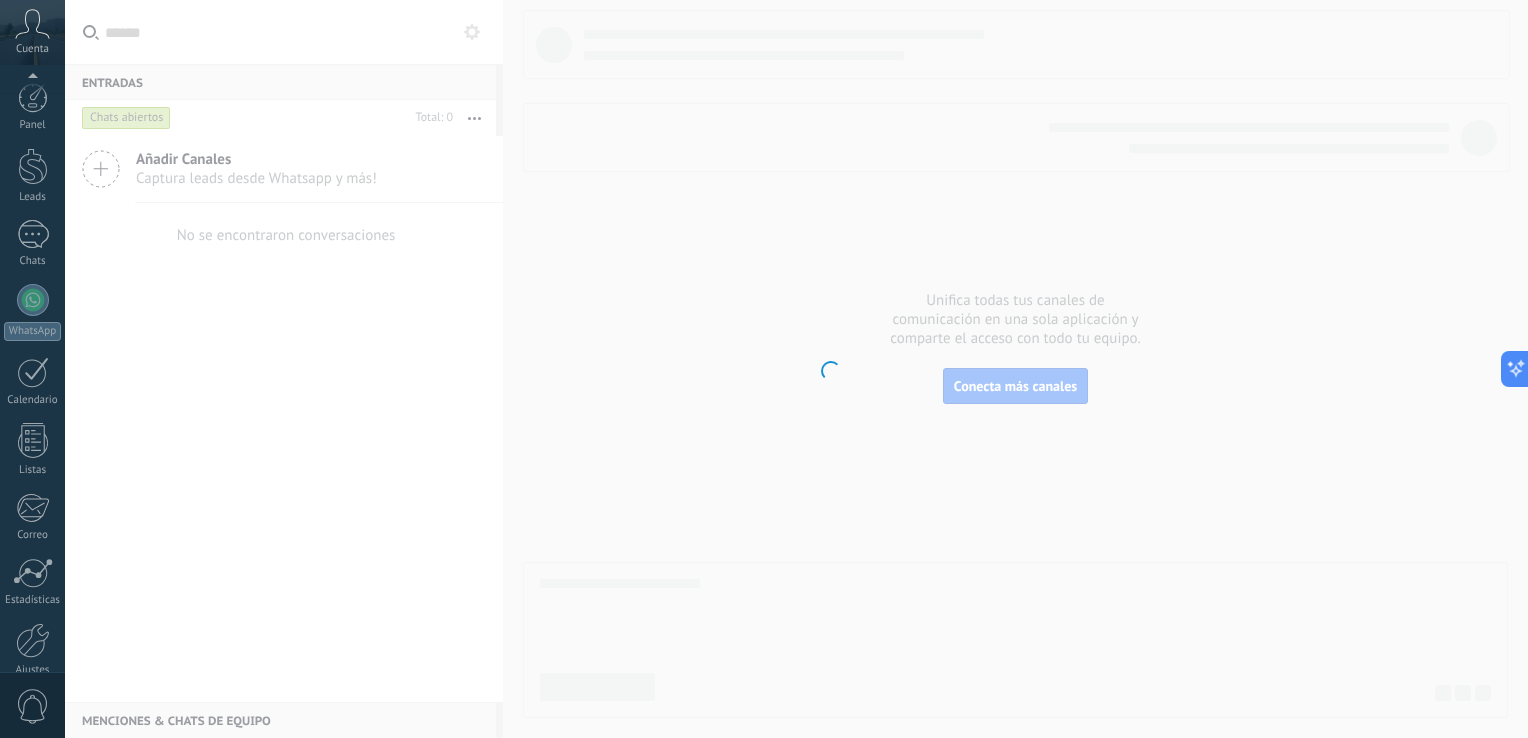 scroll, scrollTop: 92, scrollLeft: 0, axis: vertical 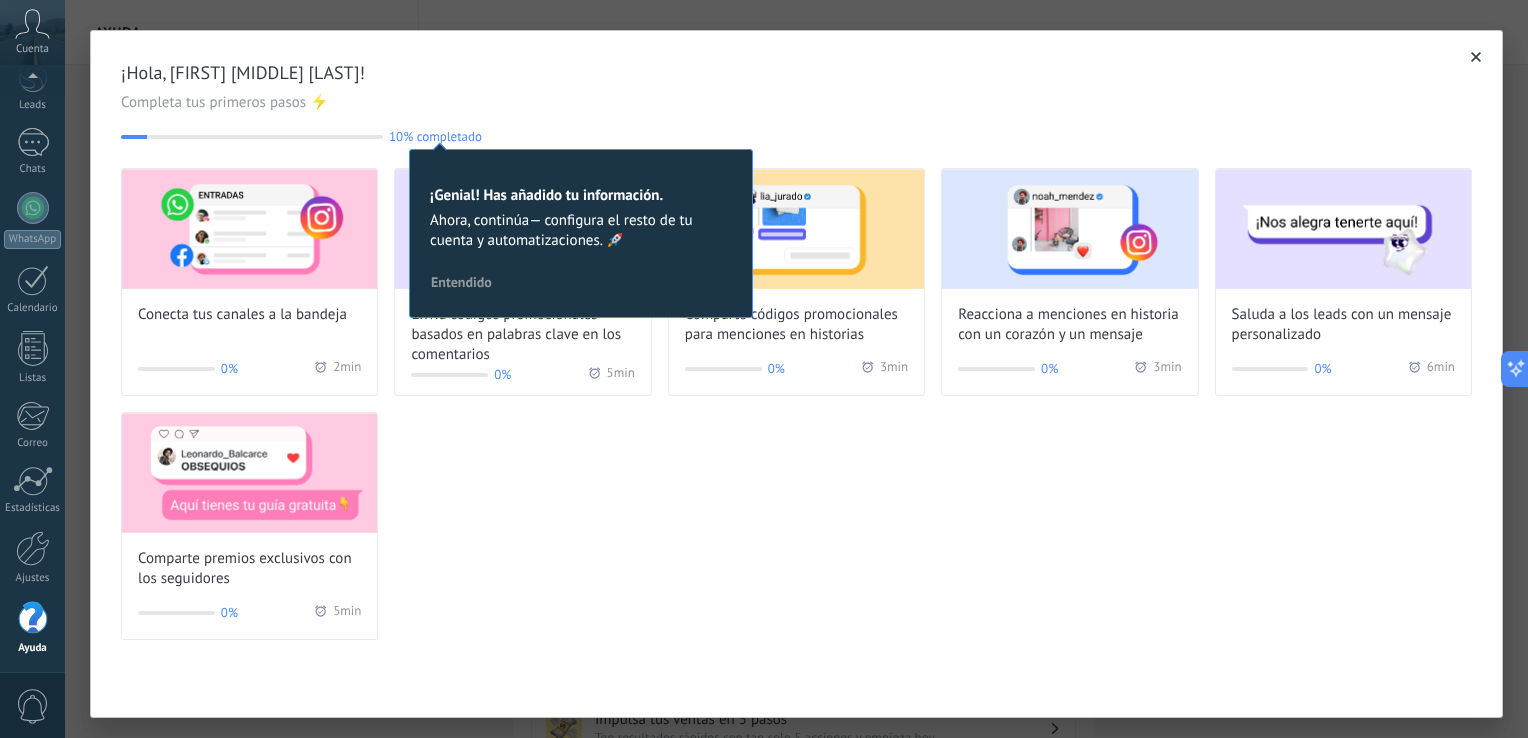 click on "Conecta tus canales a la bandeja 0% 2  min Envía códigos promocionales basados en palabras clave en los comentarios 0% 5  min Comparte códigos promocionales para menciones en historias 0% 3  min Reacciona a menciones en historia con un corazón y un mensaje 0% 3  min Saluda a los leads con un mensaje personalizado 0% 6  min Comparte premios exclusivos con los seguidores 0% 5  min" at bounding box center (796, 404) 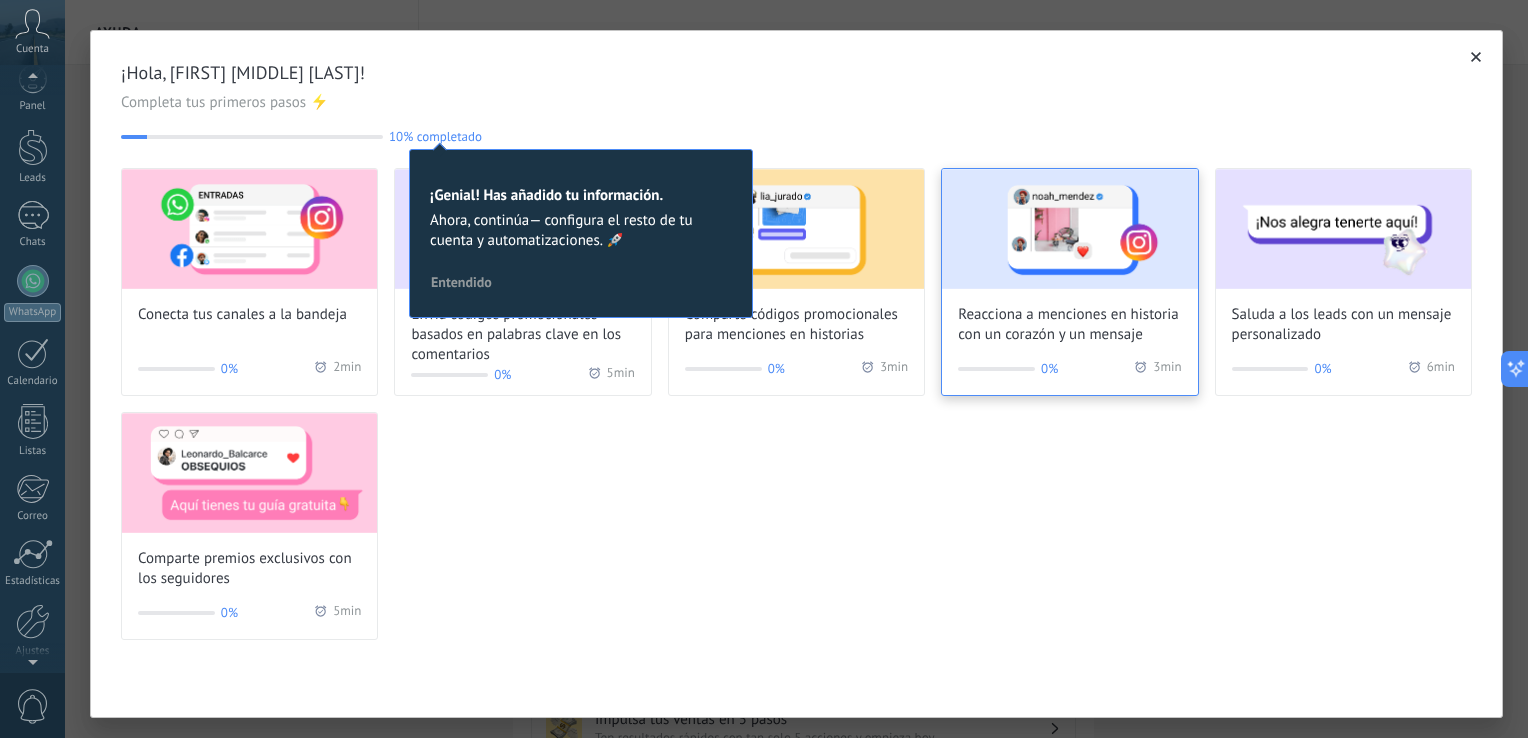 scroll, scrollTop: 92, scrollLeft: 0, axis: vertical 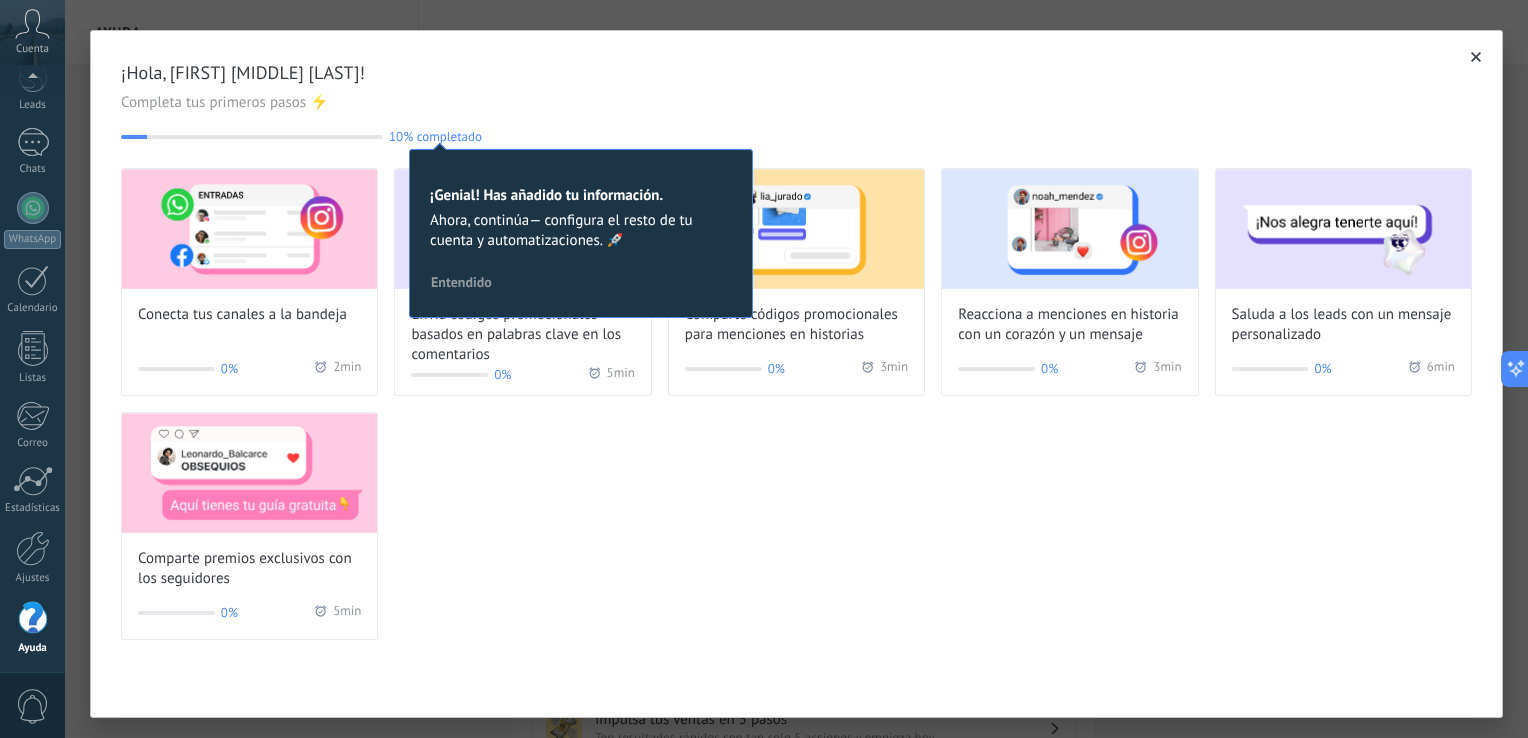 click on "Conecta tus canales a la bandeja 0% 2  min Envía códigos promocionales basados en palabras clave en los comentarios 0% 5  min Comparte códigos promocionales para menciones en historias 0% 3  min Reacciona a menciones en historia con un corazón y un mensaje 0% 3  min Saluda a los leads con un mensaje personalizado 0% 6  min Comparte premios exclusivos con los seguidores 0% 5  min" at bounding box center (796, 404) 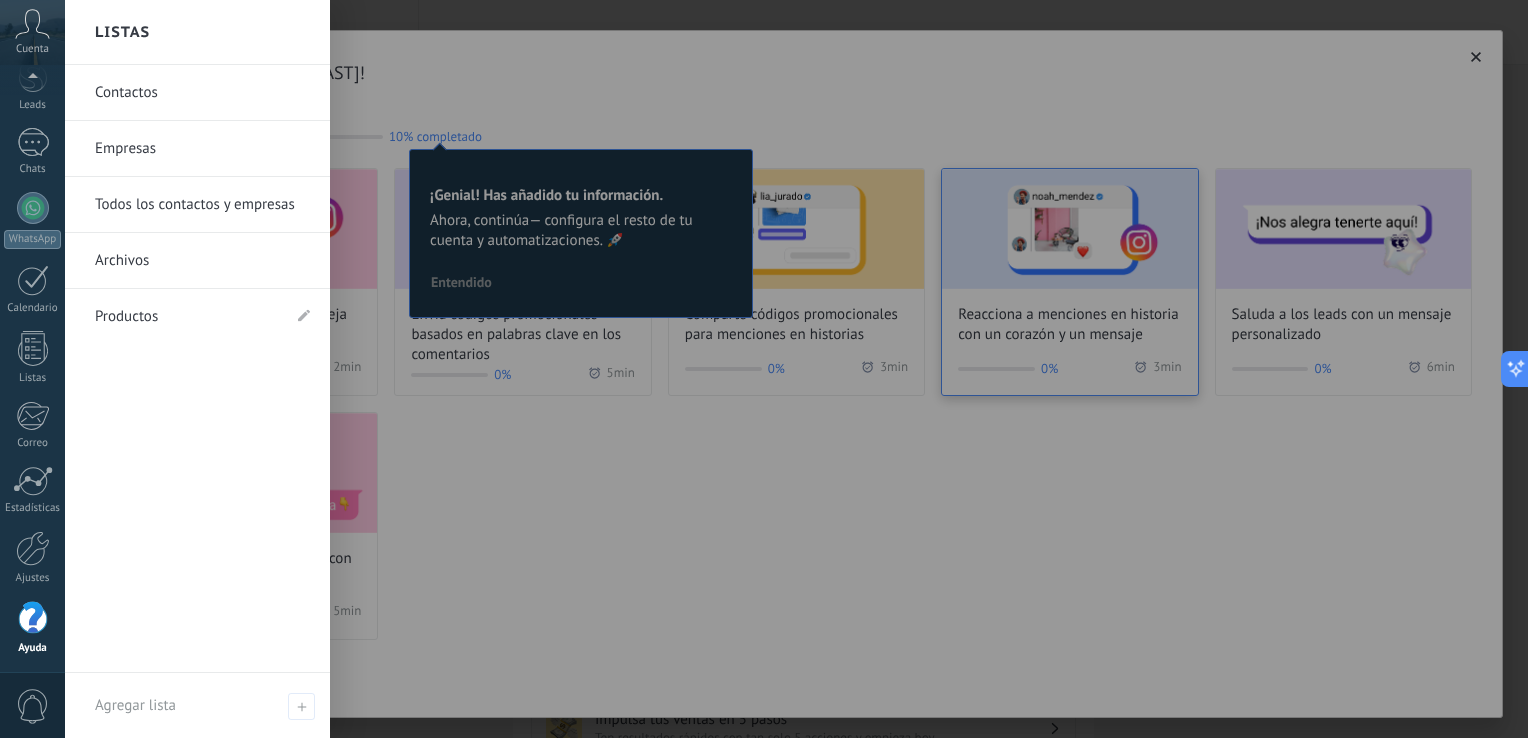 click at bounding box center [829, 369] 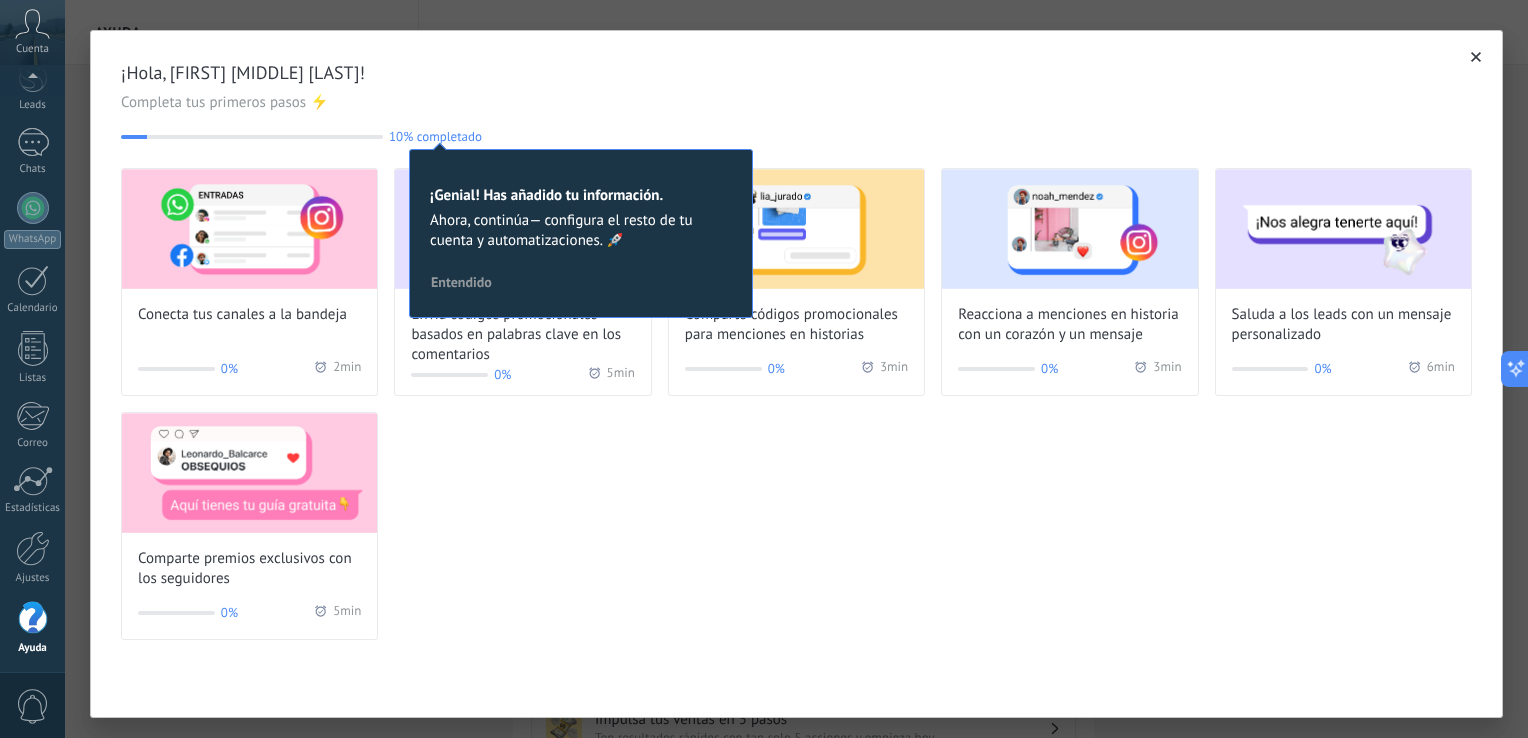 click on "Entendido" at bounding box center (461, 282) 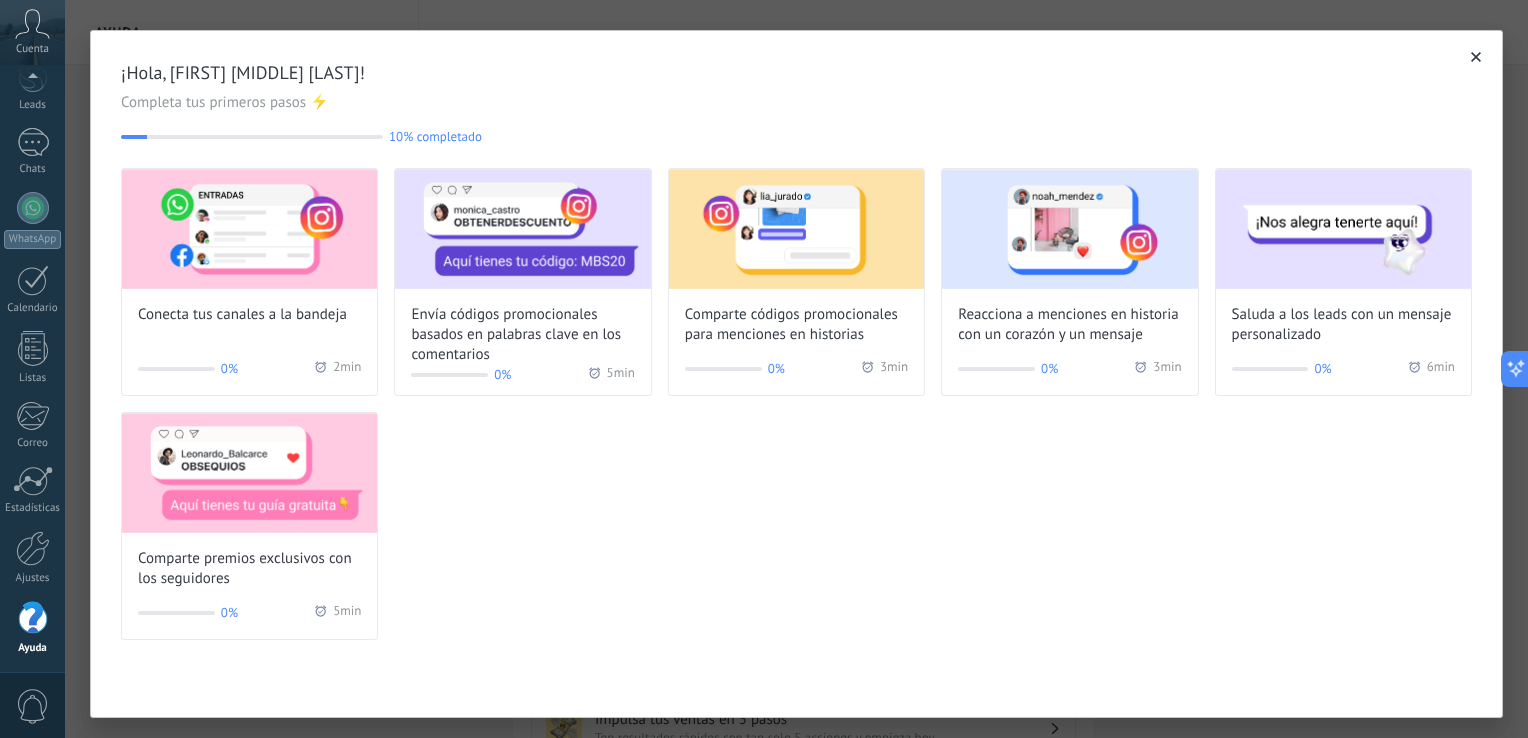 click at bounding box center [522, 229] 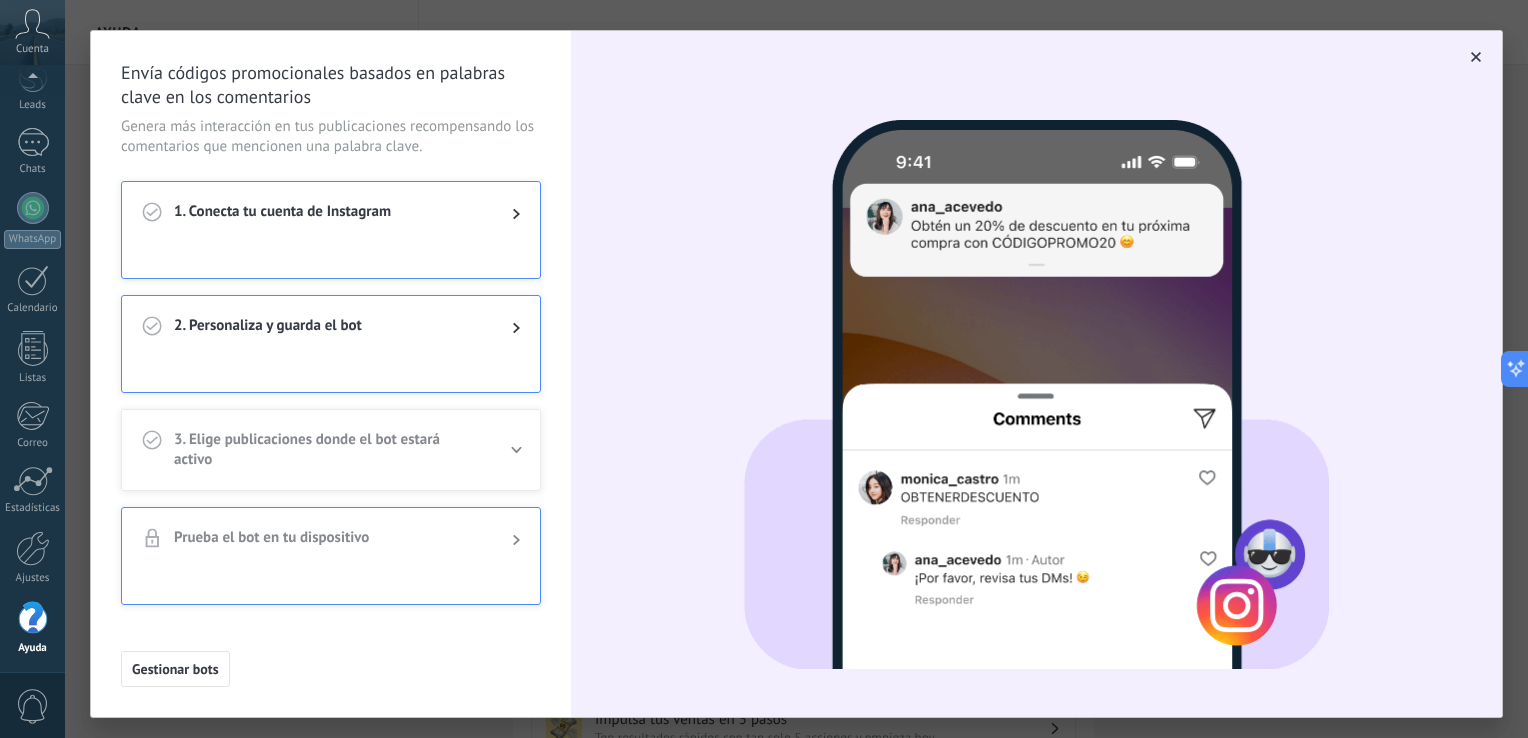 click on "1. Conecta tu cuenta de Instagram" at bounding box center (327, 214) 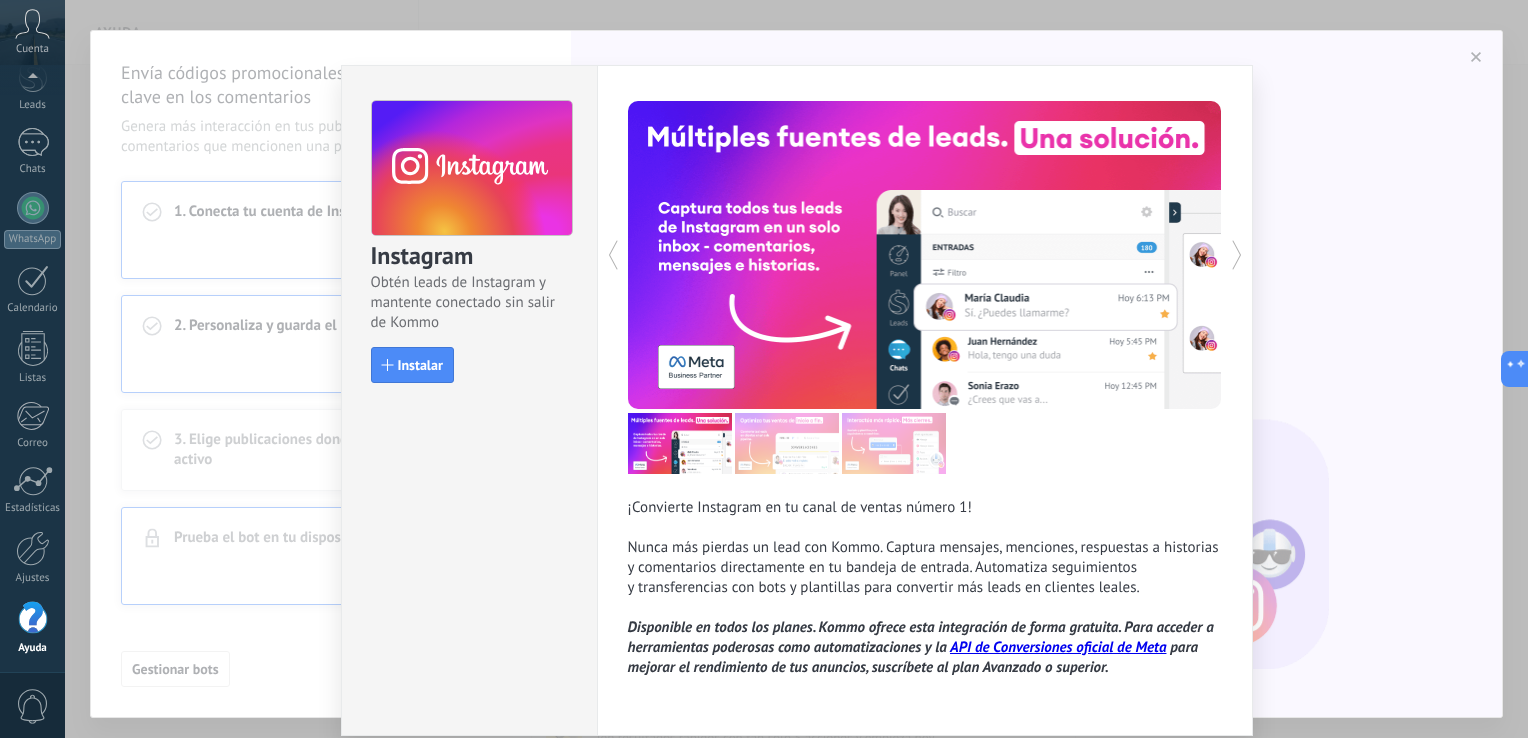 click on "Instagram Obtén leads de Instagram y mantente conectado sin salir de Kommo Instalar ¡Convierte Instagram en tu canal de ventas número 1! Nunca más pierdas un lead con Kommo. Captura mensajes, menciones, respuestas a historias y comentarios directamente en tu bandeja de entrada. Automatiza seguimientos y transferencias con bots y plantillas para convertir más leads en clientes leales. Disponible en todos los planes. Kommo ofrece esta integración de forma gratuita. Para acceder a herramientas poderosas como automatizaciones y la   API de Conversiones oficial de Meta   para mejorar el rendimiento de tus anuncios, suscríbete al plan Avanzado o superior." at bounding box center [796, 369] 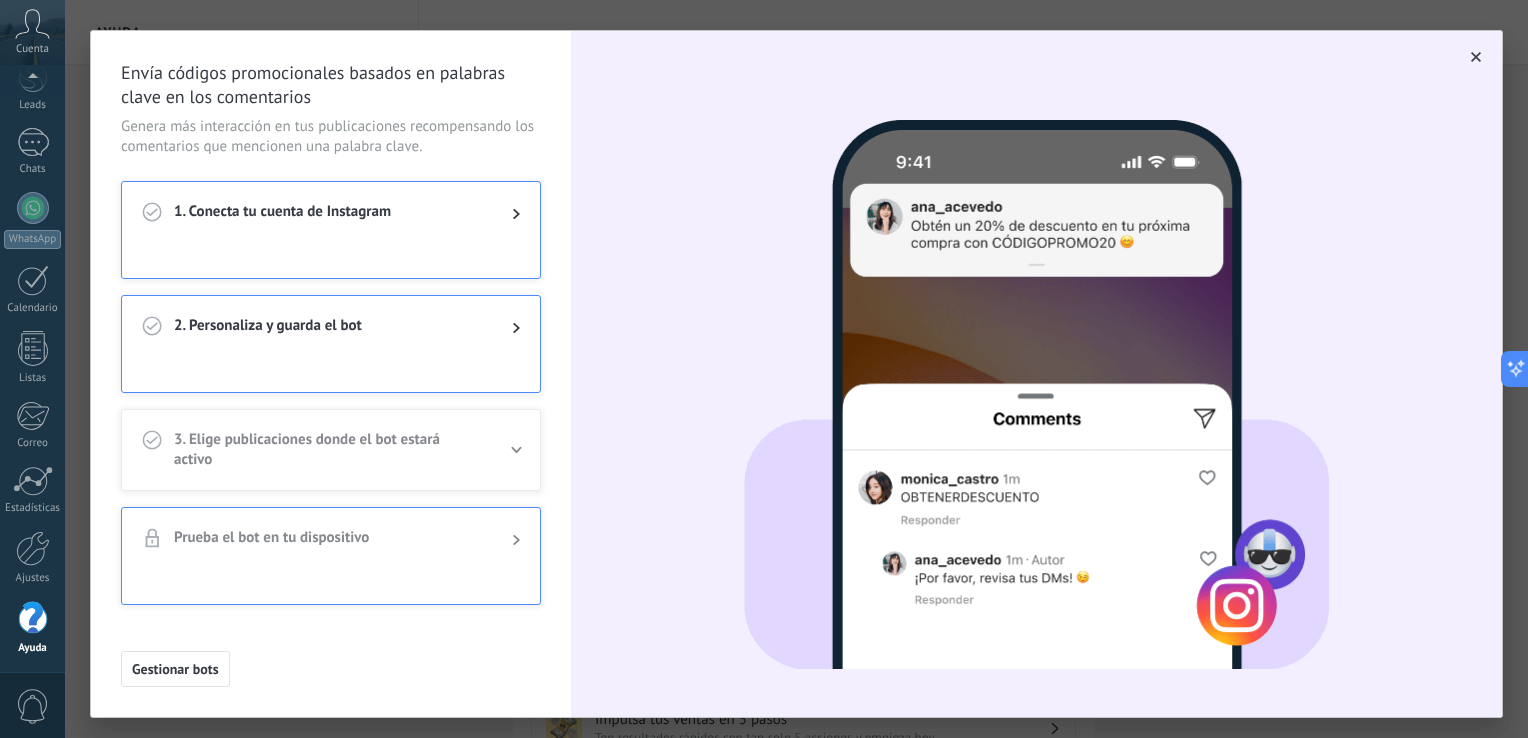 click at bounding box center [331, 262] 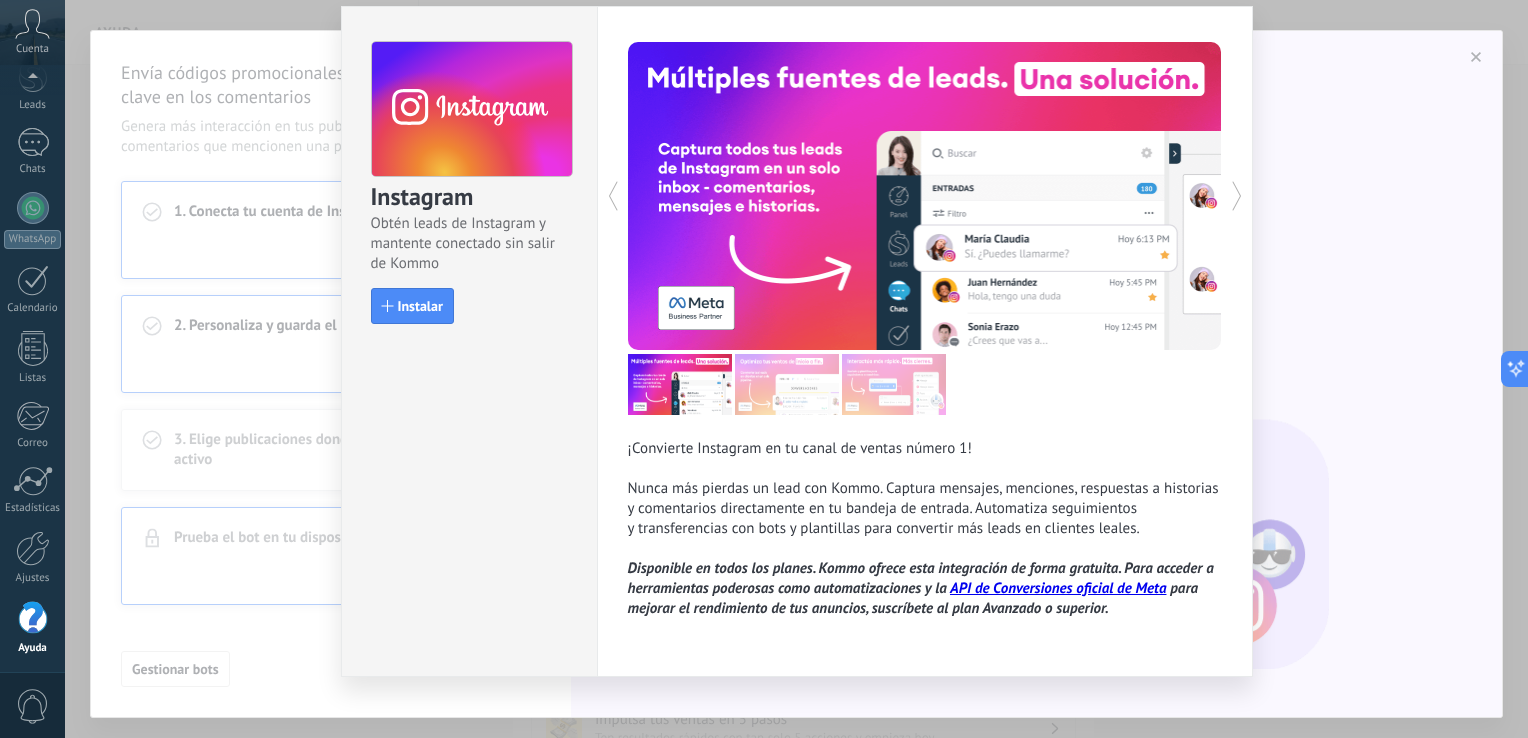 scroll, scrollTop: 64, scrollLeft: 0, axis: vertical 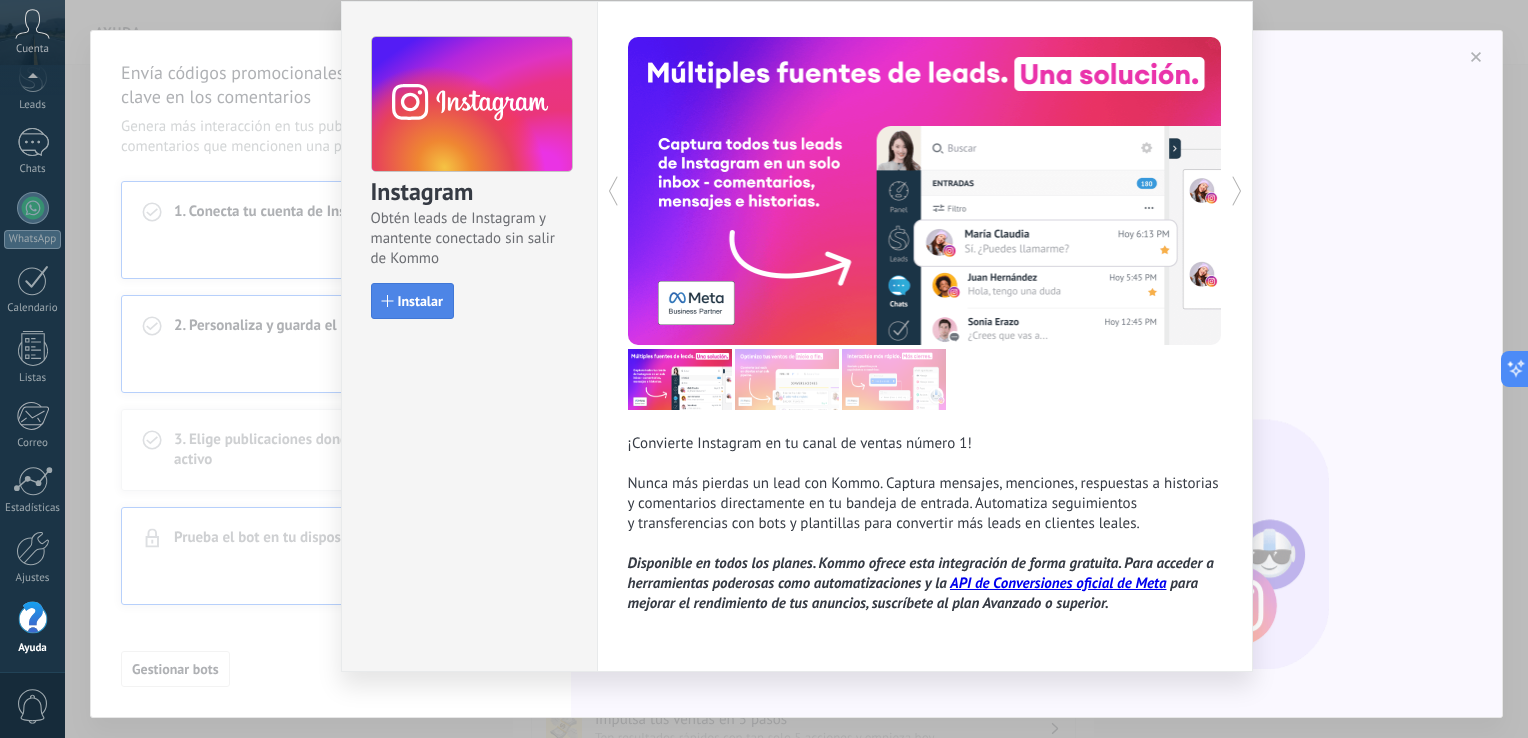 click on "Instalar" at bounding box center (420, 301) 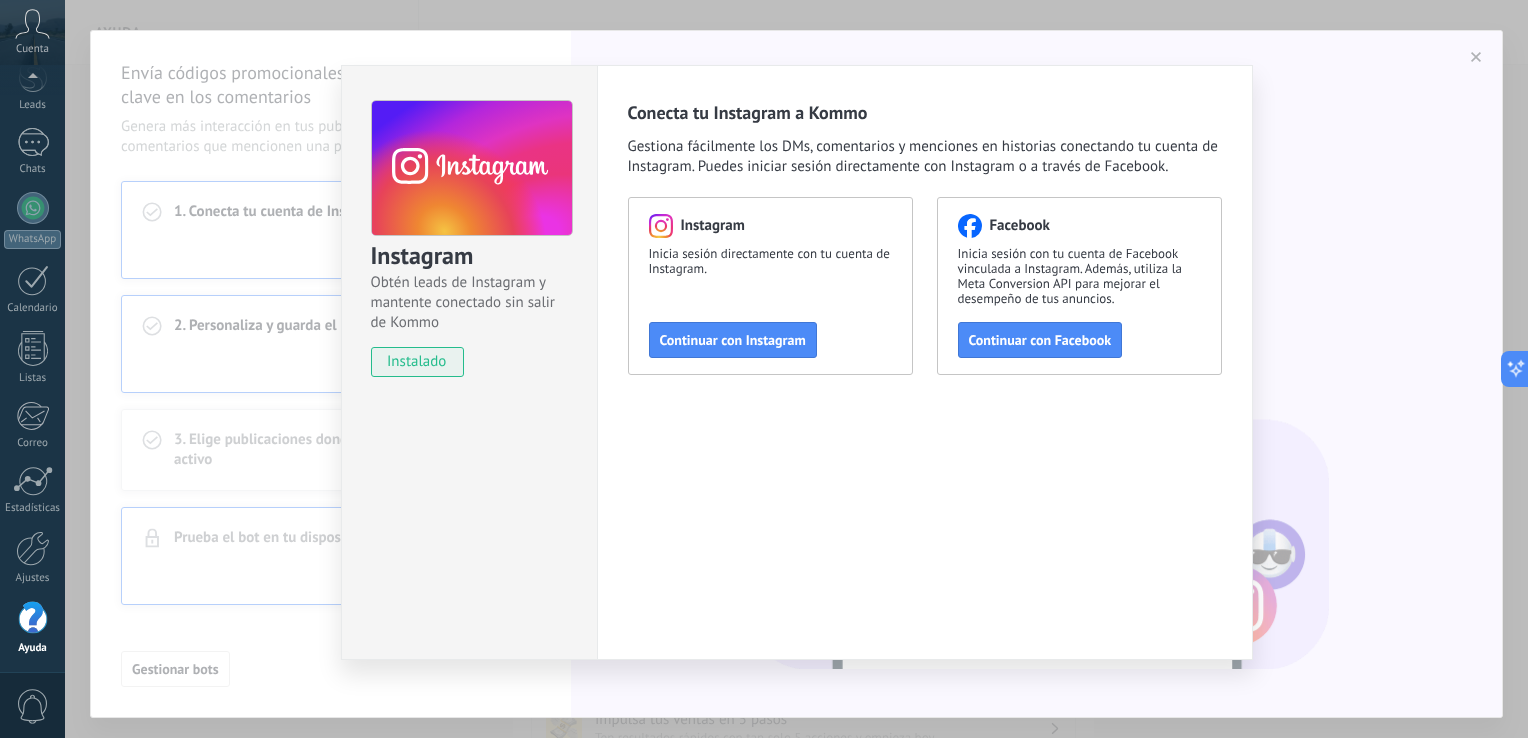 scroll, scrollTop: 0, scrollLeft: 0, axis: both 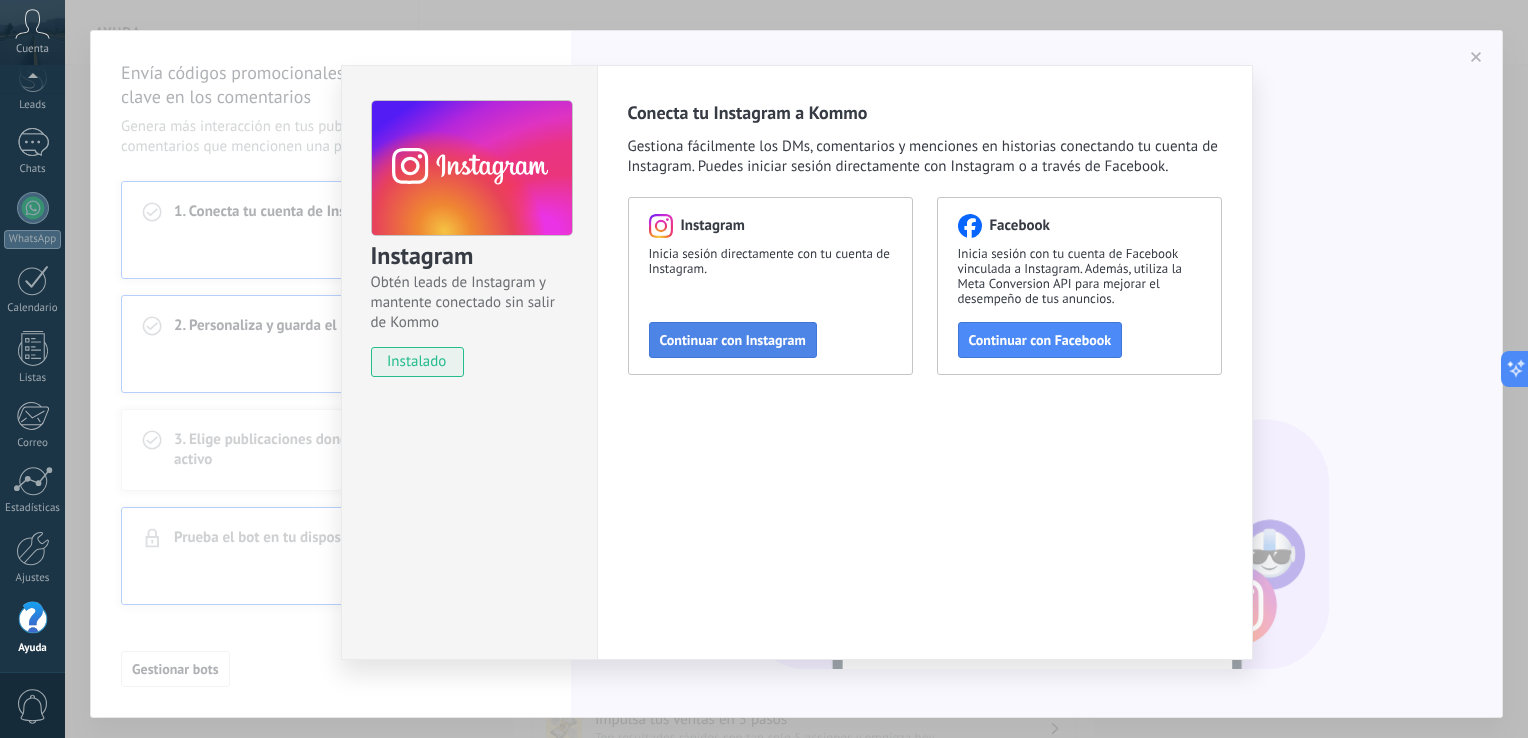 click on "Continuar con Instagram" at bounding box center (733, 340) 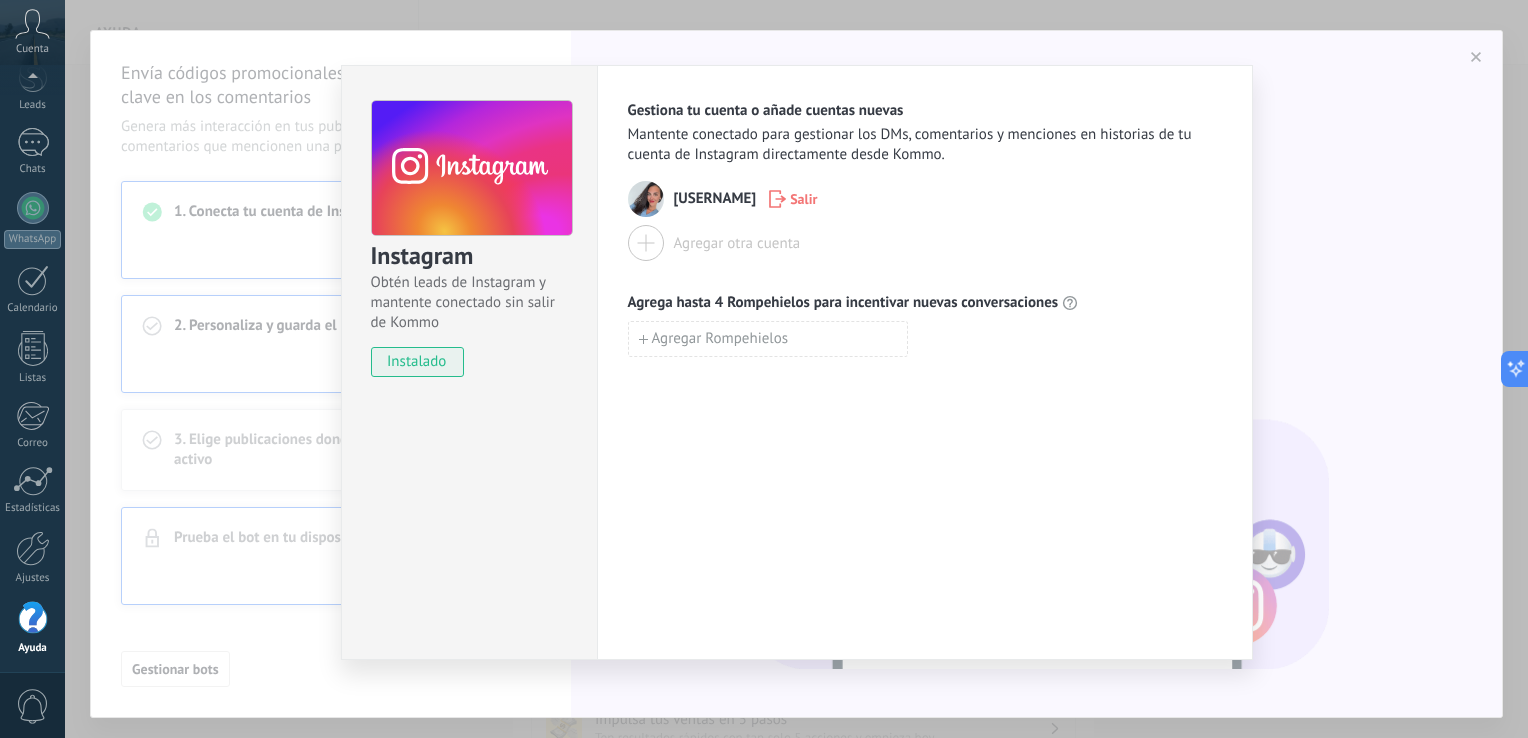 click on "Instagram Obtén leads de Instagram y mantente conectado sin salir de Kommo instalado Gestiona tu cuenta o añade cuentas nuevas Mantente conectado para gestionar los DMs, comentarios y menciones en historias de tu cuenta de Instagram directamente desde Kommo. [USERNAME] Salir Agregar otra cuenta Agrega hasta 4 Rompehielos para incentivar nuevas conversaciones Agregar Rompehielos" at bounding box center [796, 369] 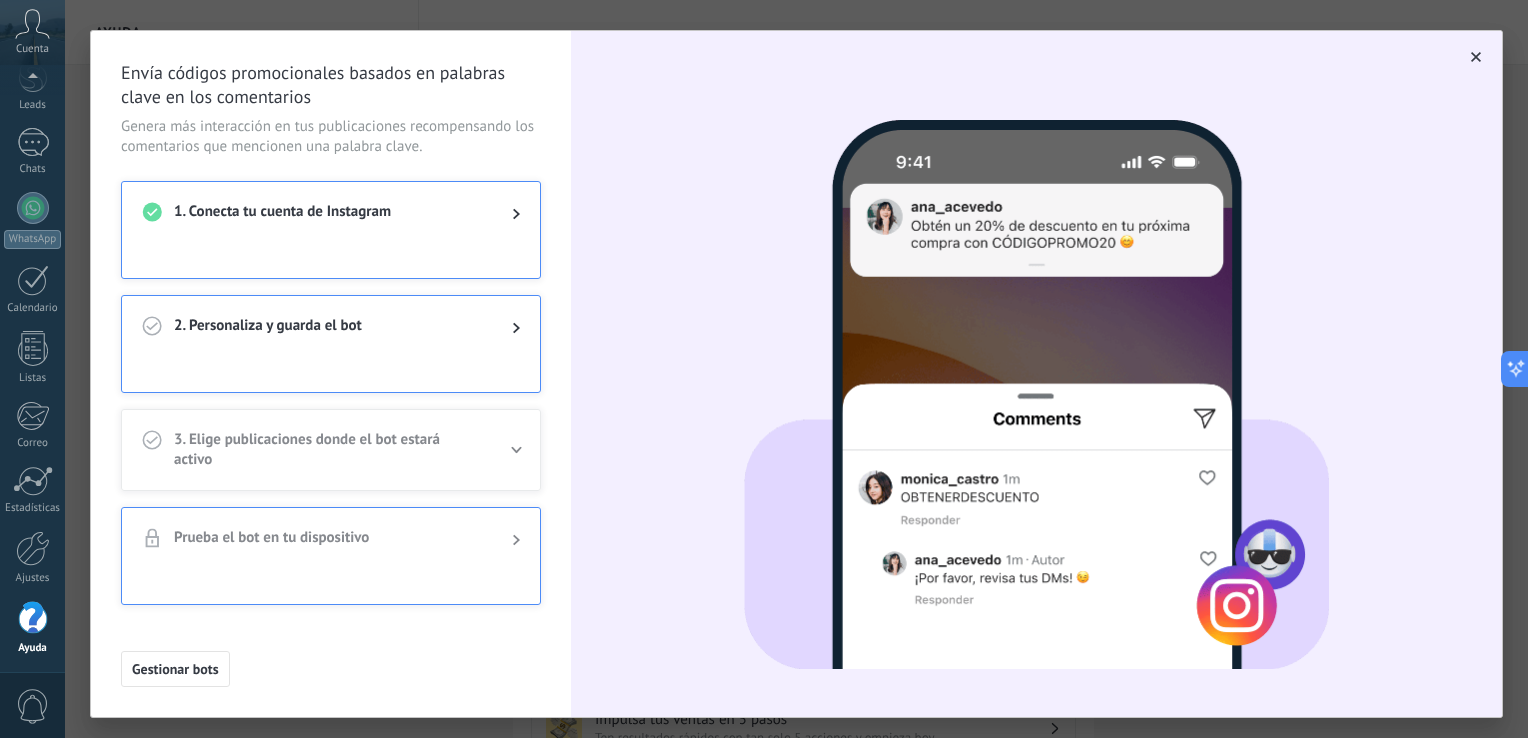 click on "2. Personaliza y guarda el bot" at bounding box center (327, 328) 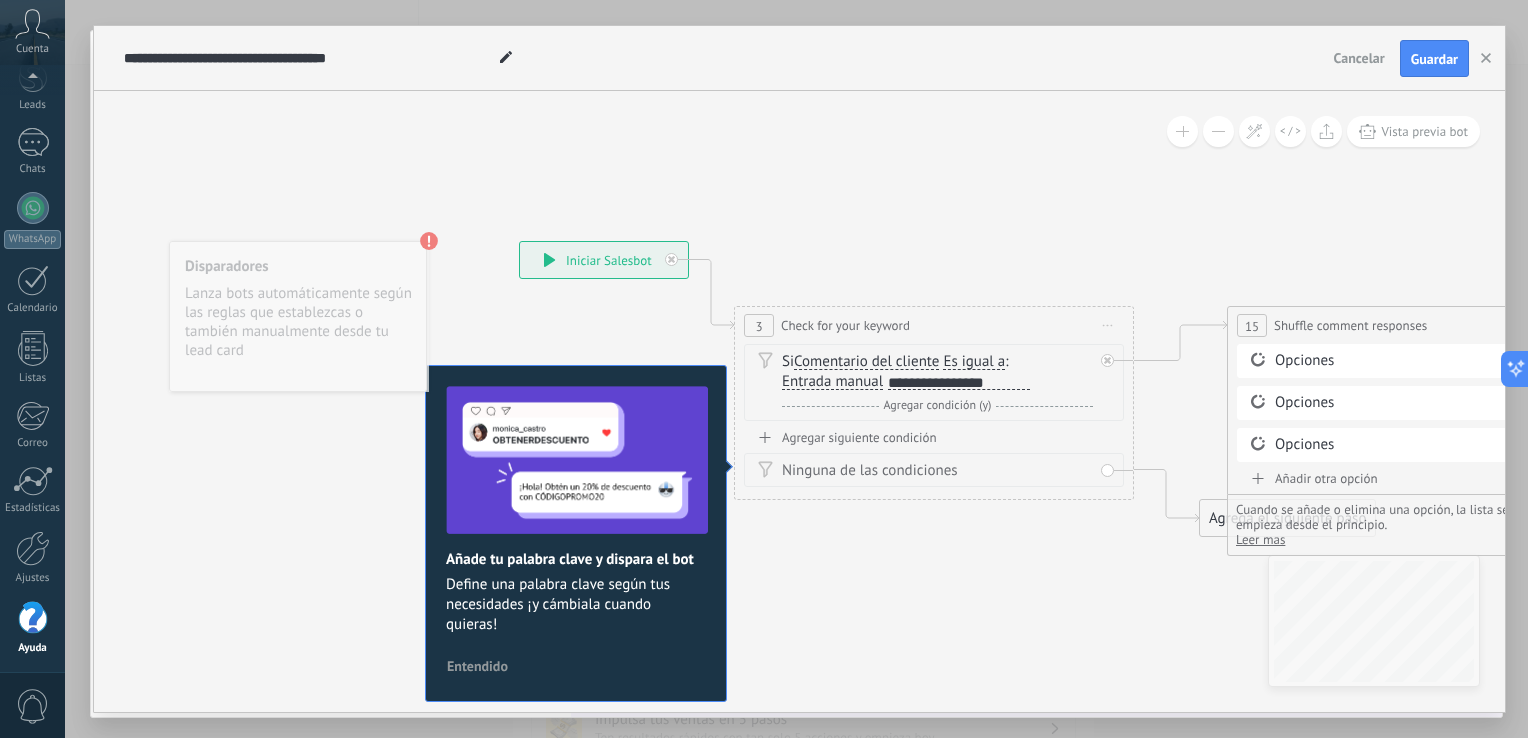 click on "Si
Comentario del cliente
Mensaje del cliente
Emoción de la conversación
Comentario del cliente
El cliente
Código de chat activo
Mensajero de chat activo
Fuente de cliente potencial
Estado de la conversación
Estado de respuesta
Estado de interacción" at bounding box center [937, 384] 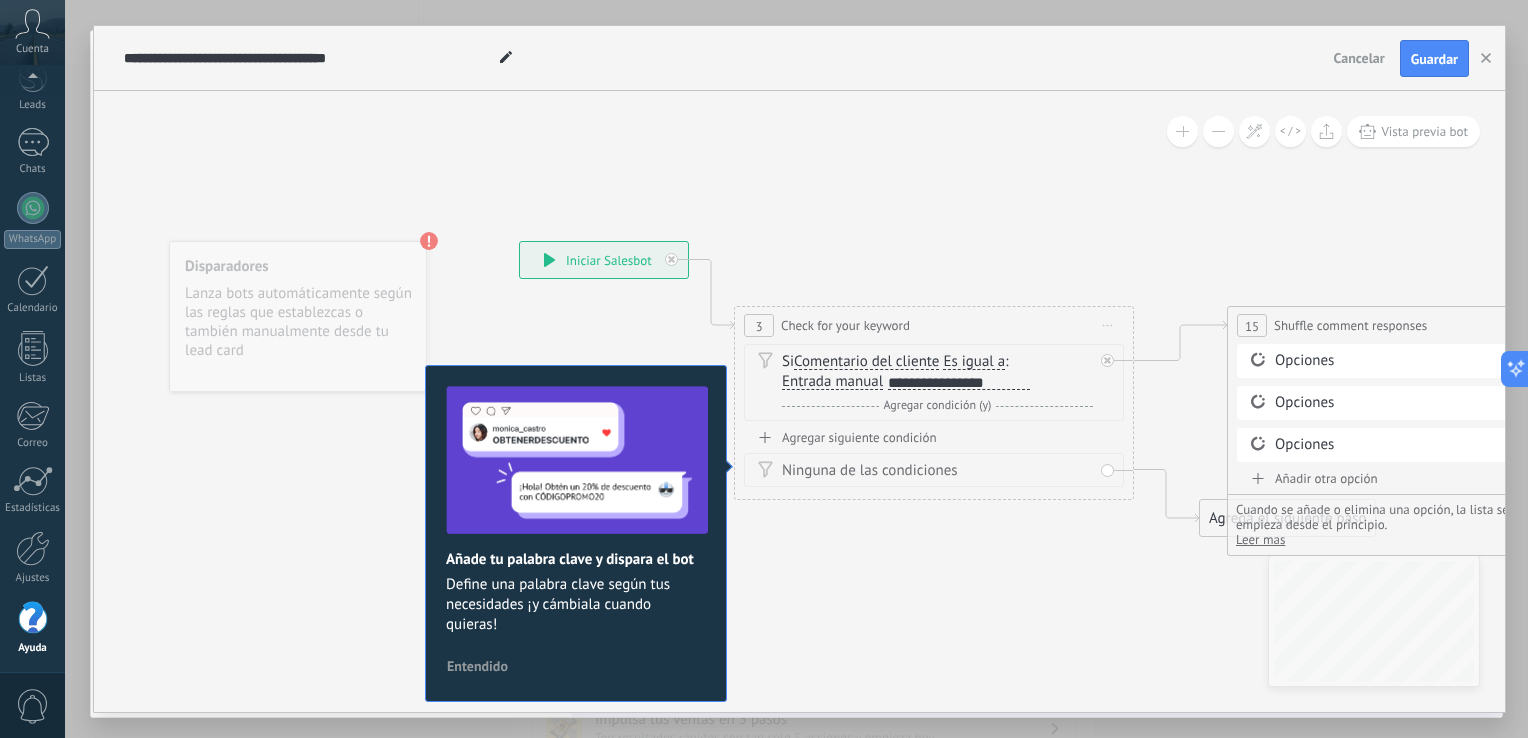 click on "Si
Comentario del cliente
Mensaje del cliente
Emoción de la conversación
Comentario del cliente
El cliente
Código de chat activo
Mensajero de chat activo
Fuente de cliente potencial
Estado de la conversación
Estado de respuesta
Estado de interacción" at bounding box center [937, 372] 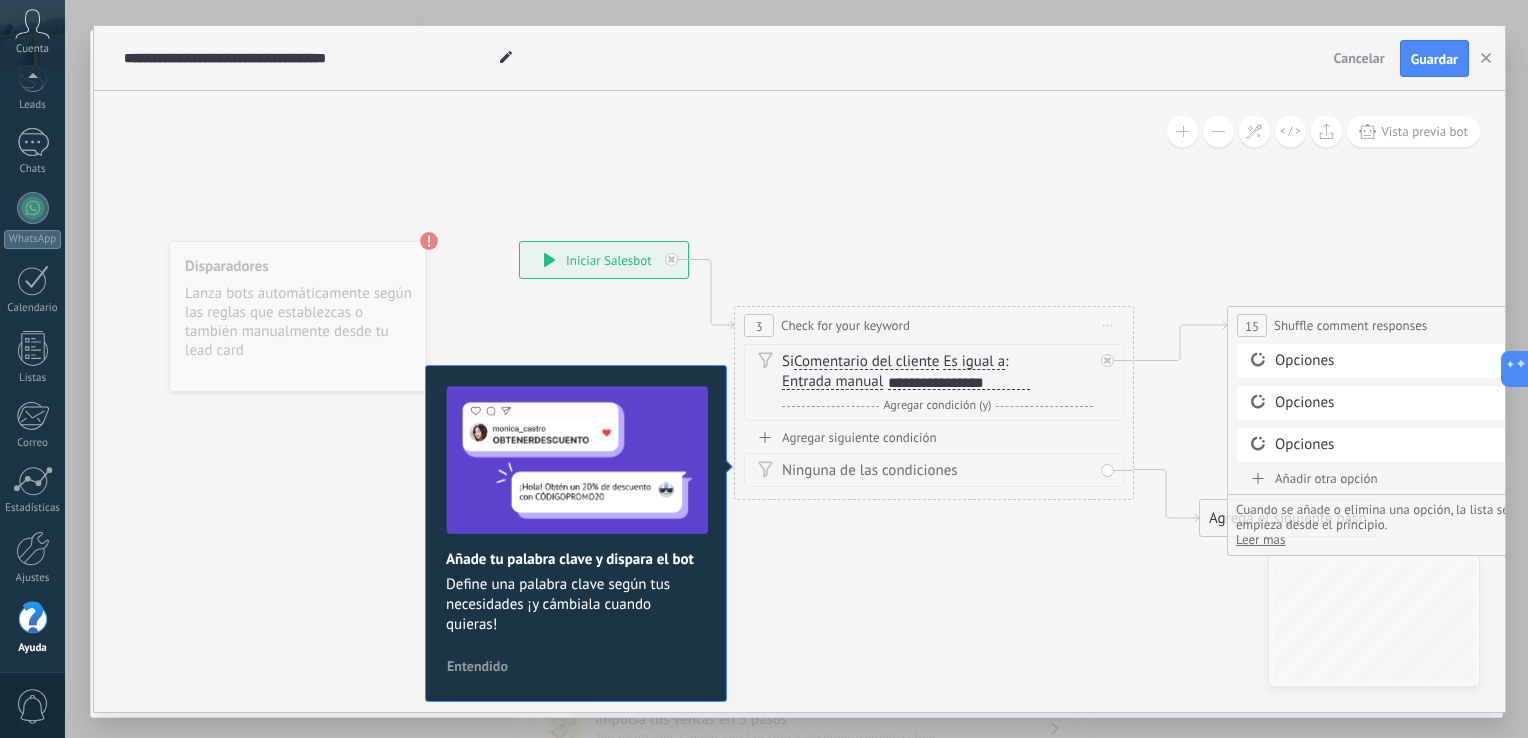 click on "Entrada manual
Vacío
Cadena aleatoria
Cadena aleatoria corta
Entrada manual
Lead: Nombre
Lead: Presupuesto
Lead: status
Lead: Nombre de usuario responsable
Lead: Usuario responsable (ID)
Lead: Teléfono de usuario responsable
Lead: Correo electrónico del usuario responsable" at bounding box center (832, 381) 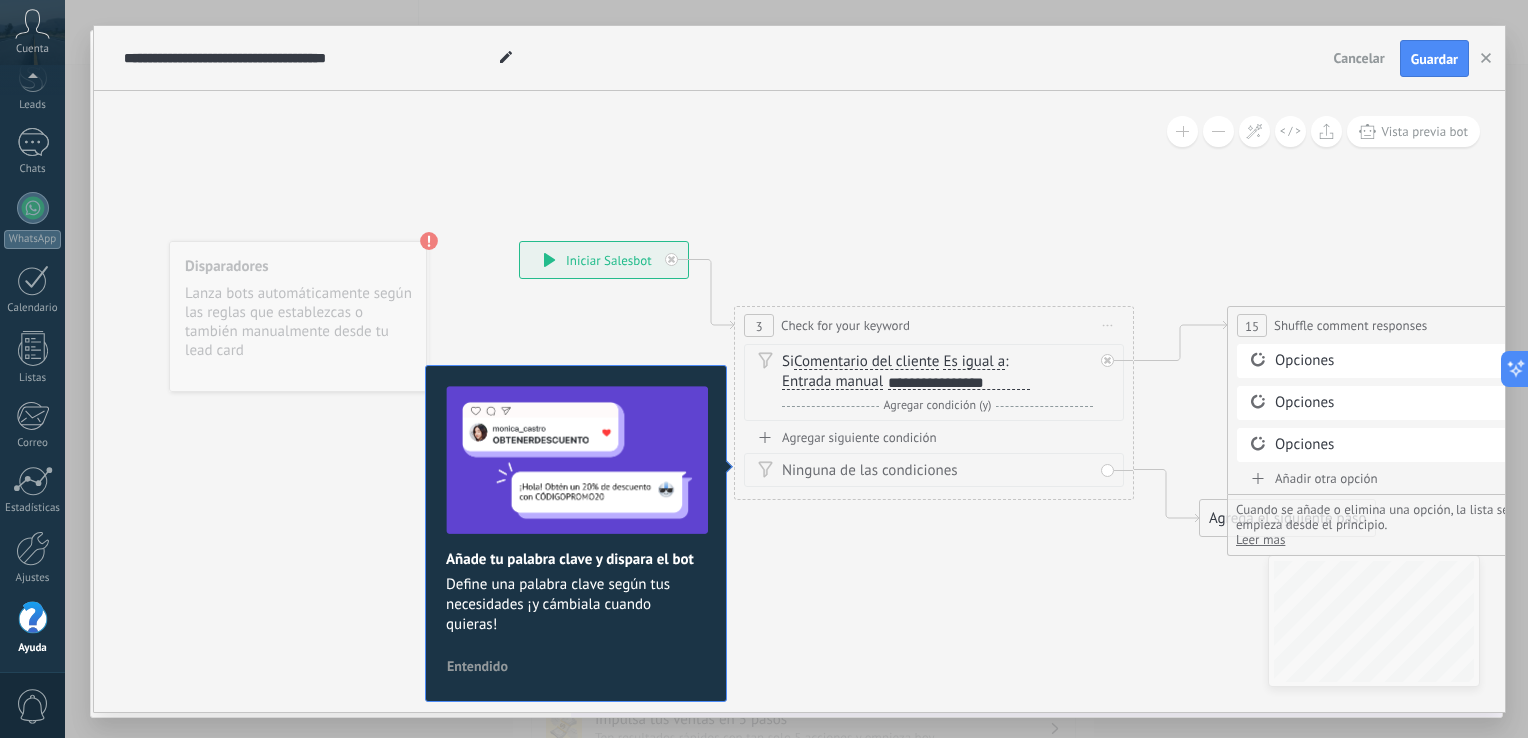 click on "Añade tu palabra clave y dispara el bot Define una palabra clave según tus necesidades ¡y cámbiala cuando quieras! Entendido" at bounding box center [576, 533] 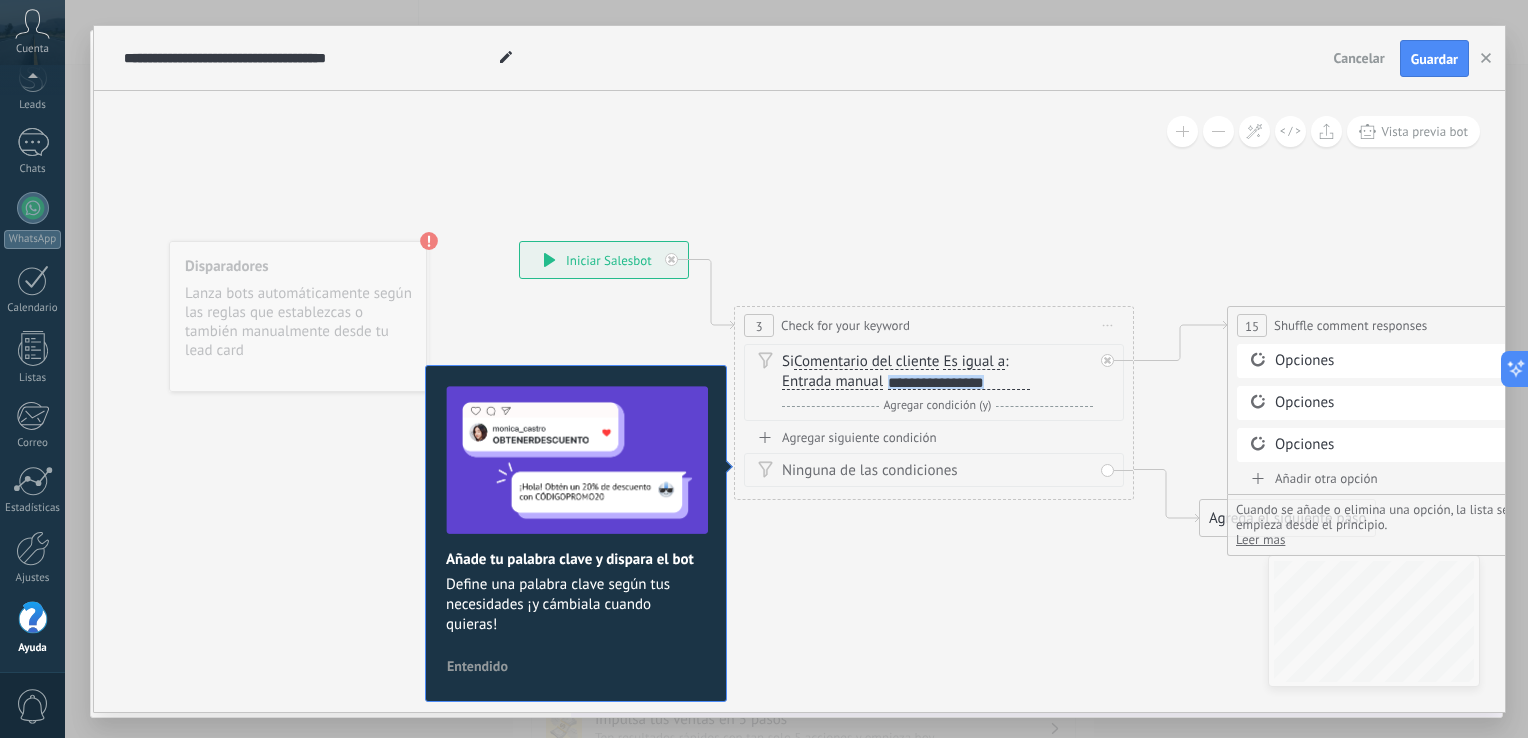 click on "**********" at bounding box center [959, 383] 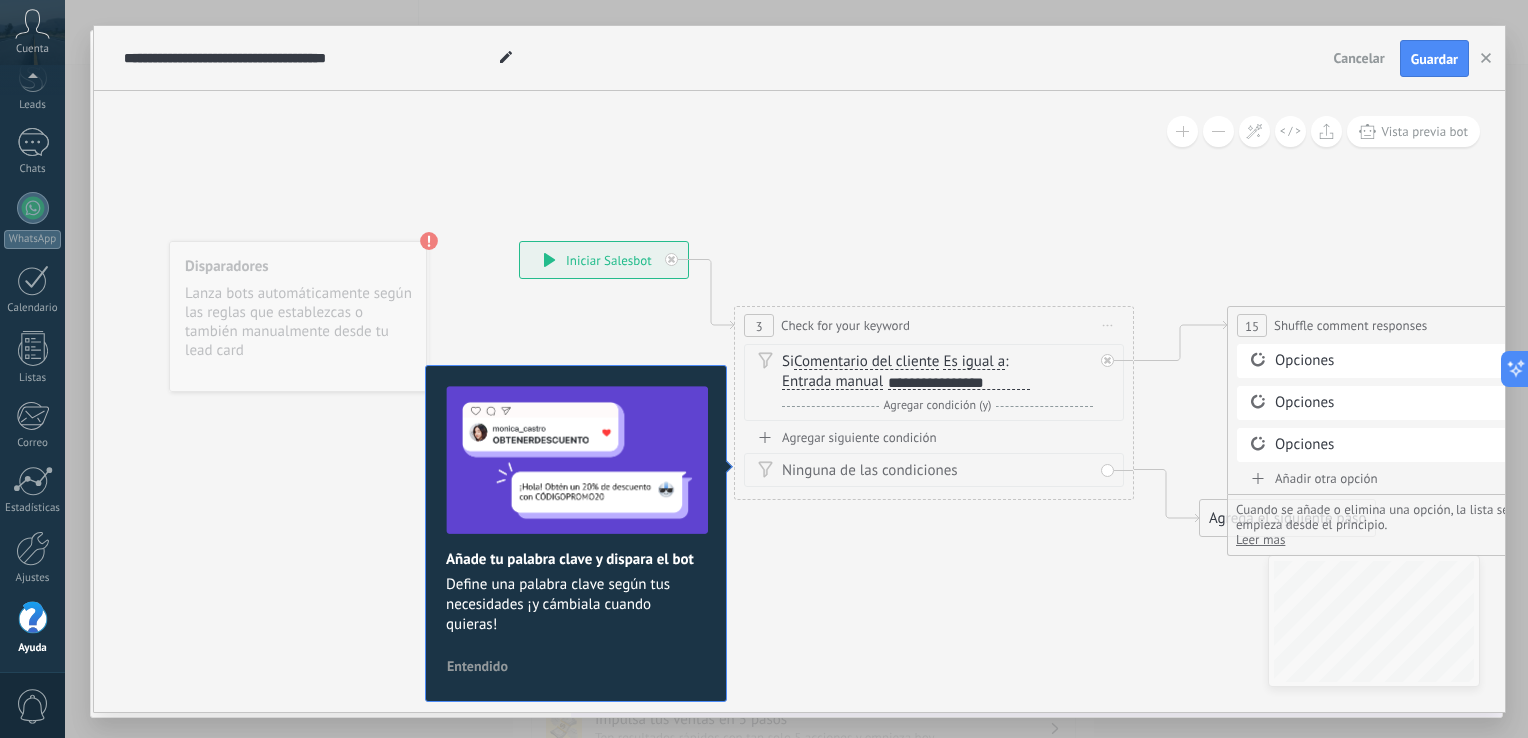 drag, startPoint x: 1035, startPoint y: 365, endPoint x: 1045, endPoint y: 386, distance: 23.259407 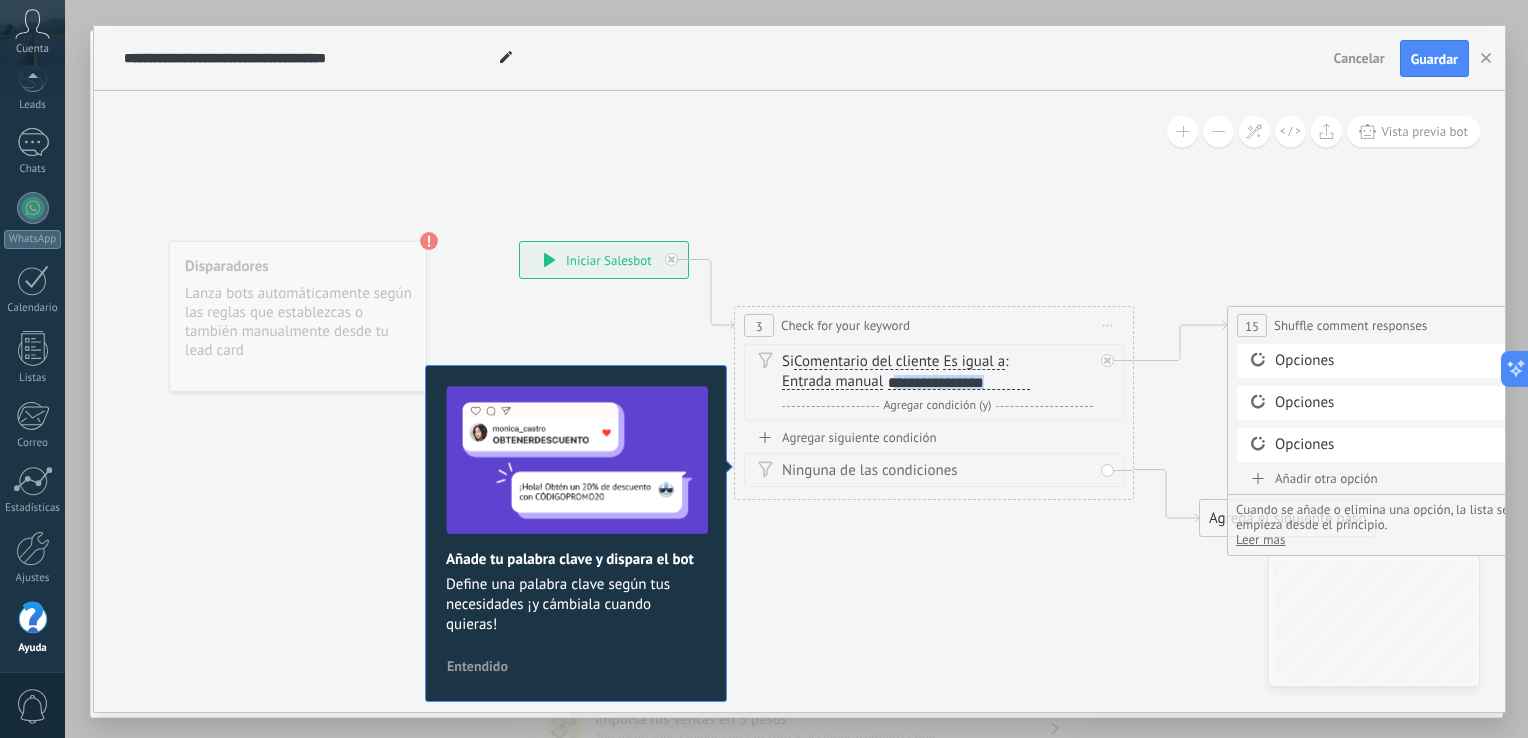 drag, startPoint x: 892, startPoint y: 382, endPoint x: 1066, endPoint y: 379, distance: 174.02586 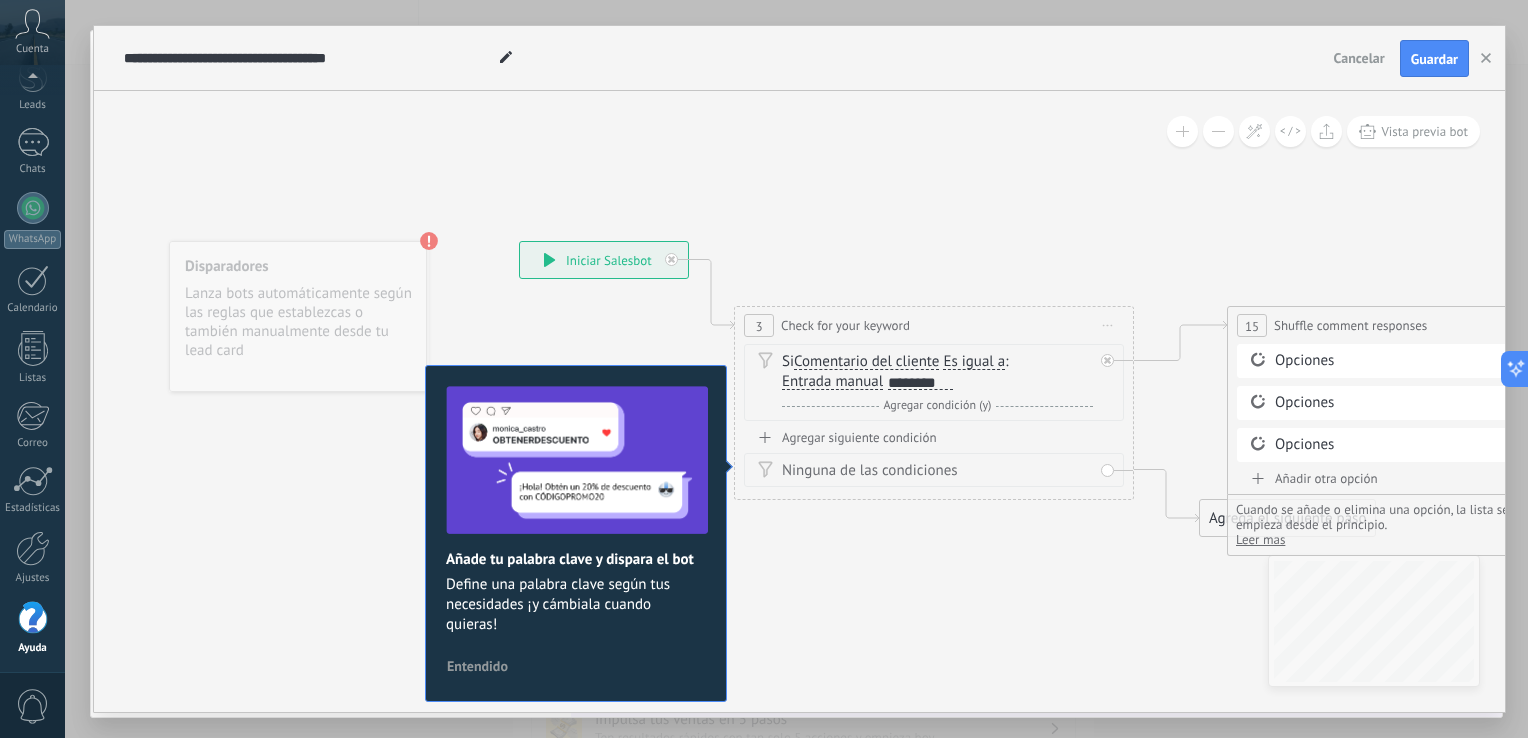 click on "Opciones" at bounding box center [1430, 361] 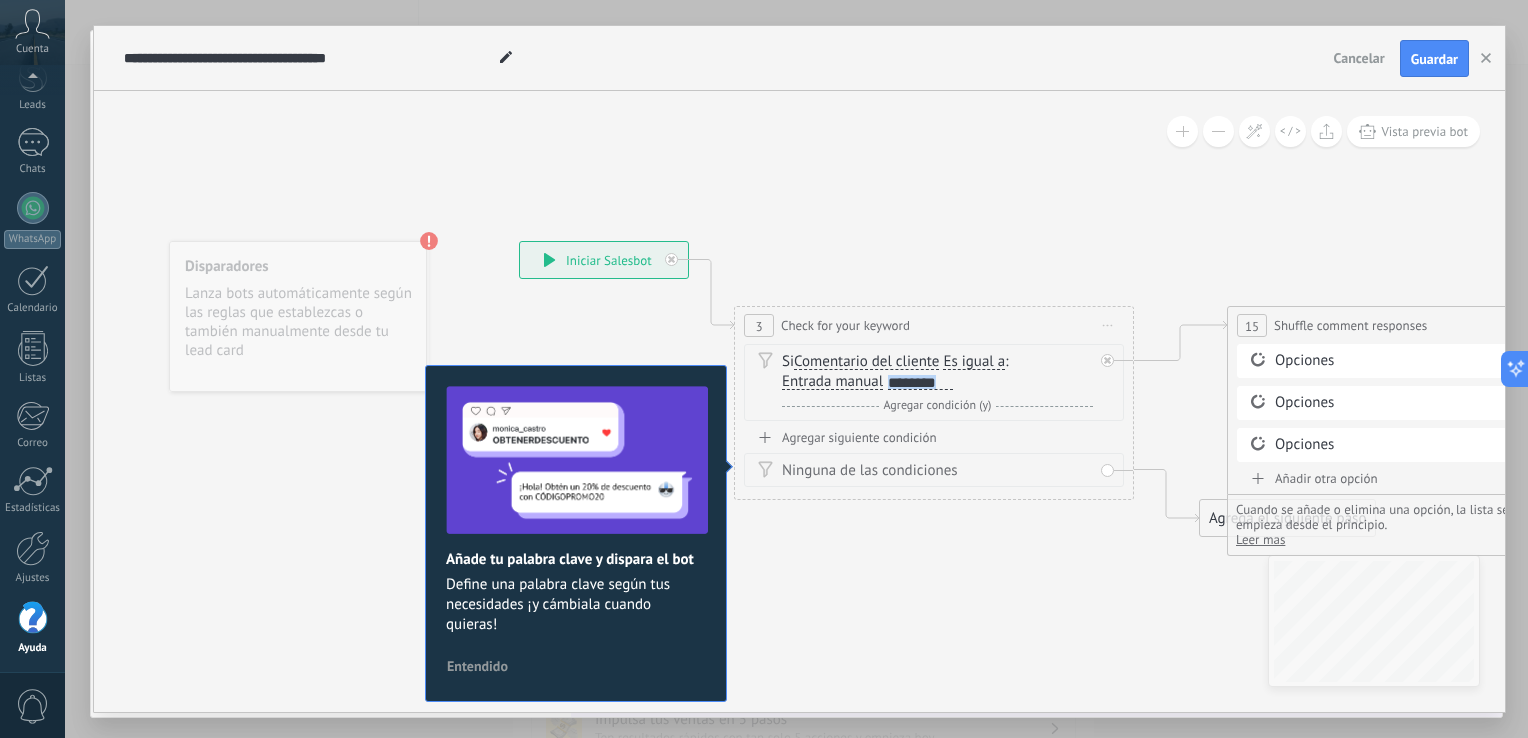 drag, startPoint x: 951, startPoint y: 382, endPoint x: 616, endPoint y: 210, distance: 376.57535 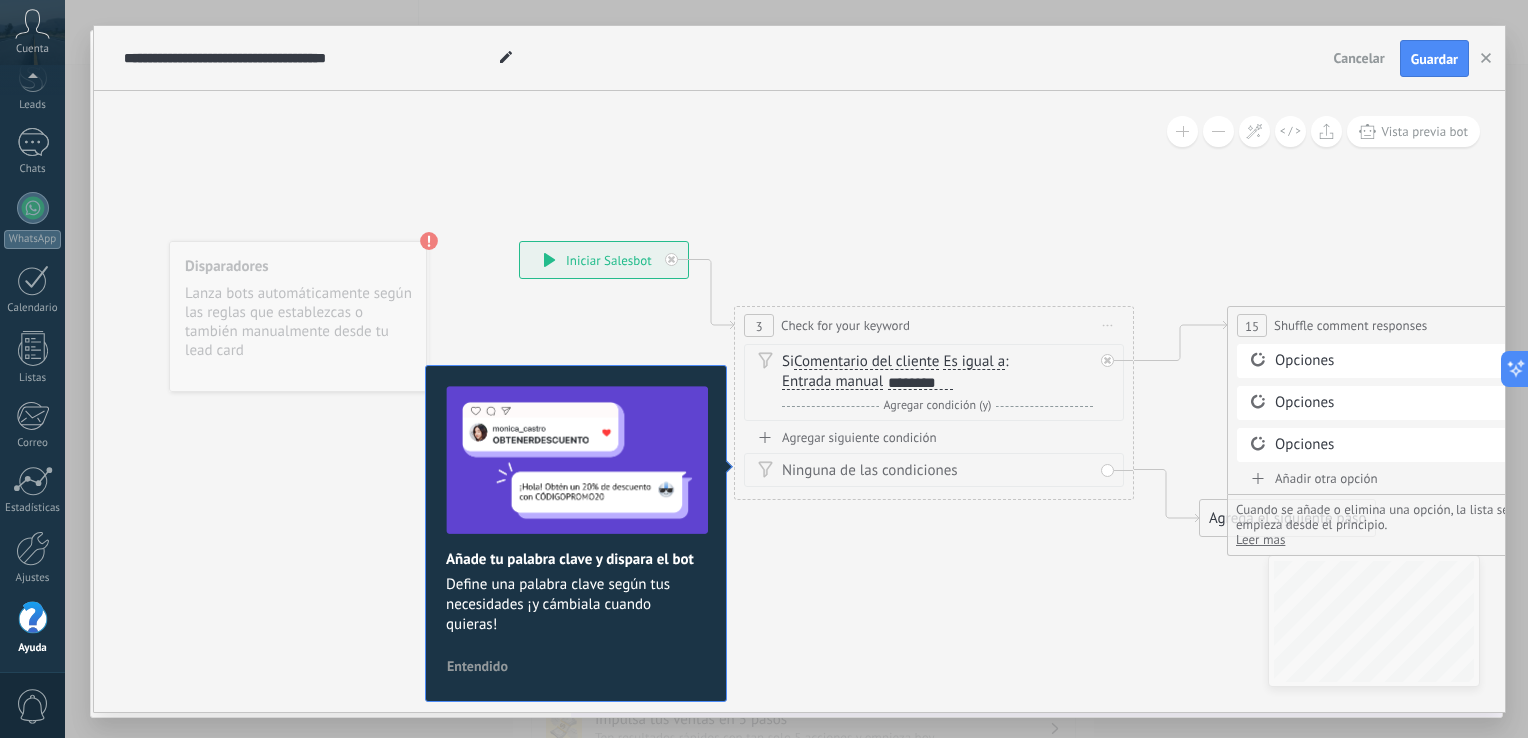 click 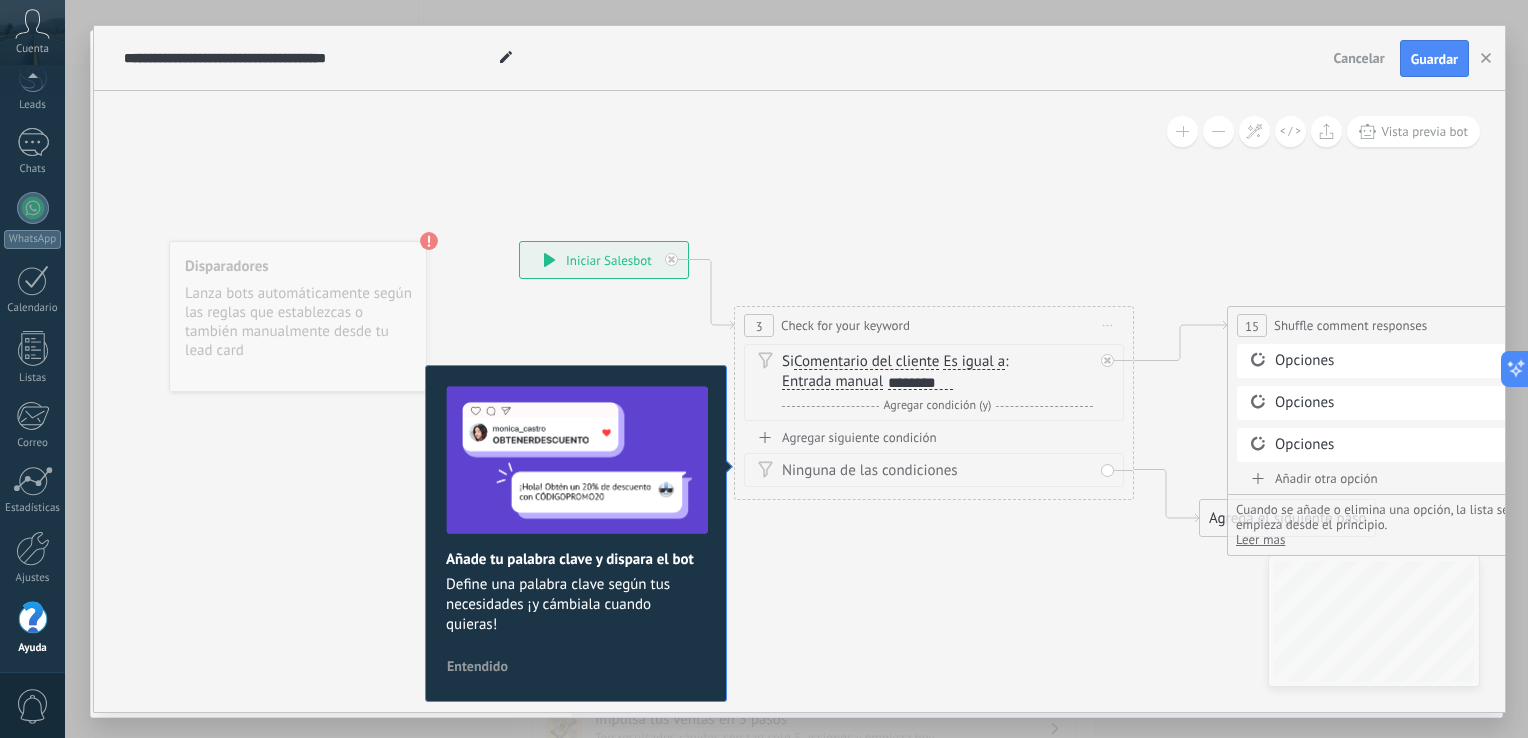 click on "Opciones" at bounding box center (1430, 361) 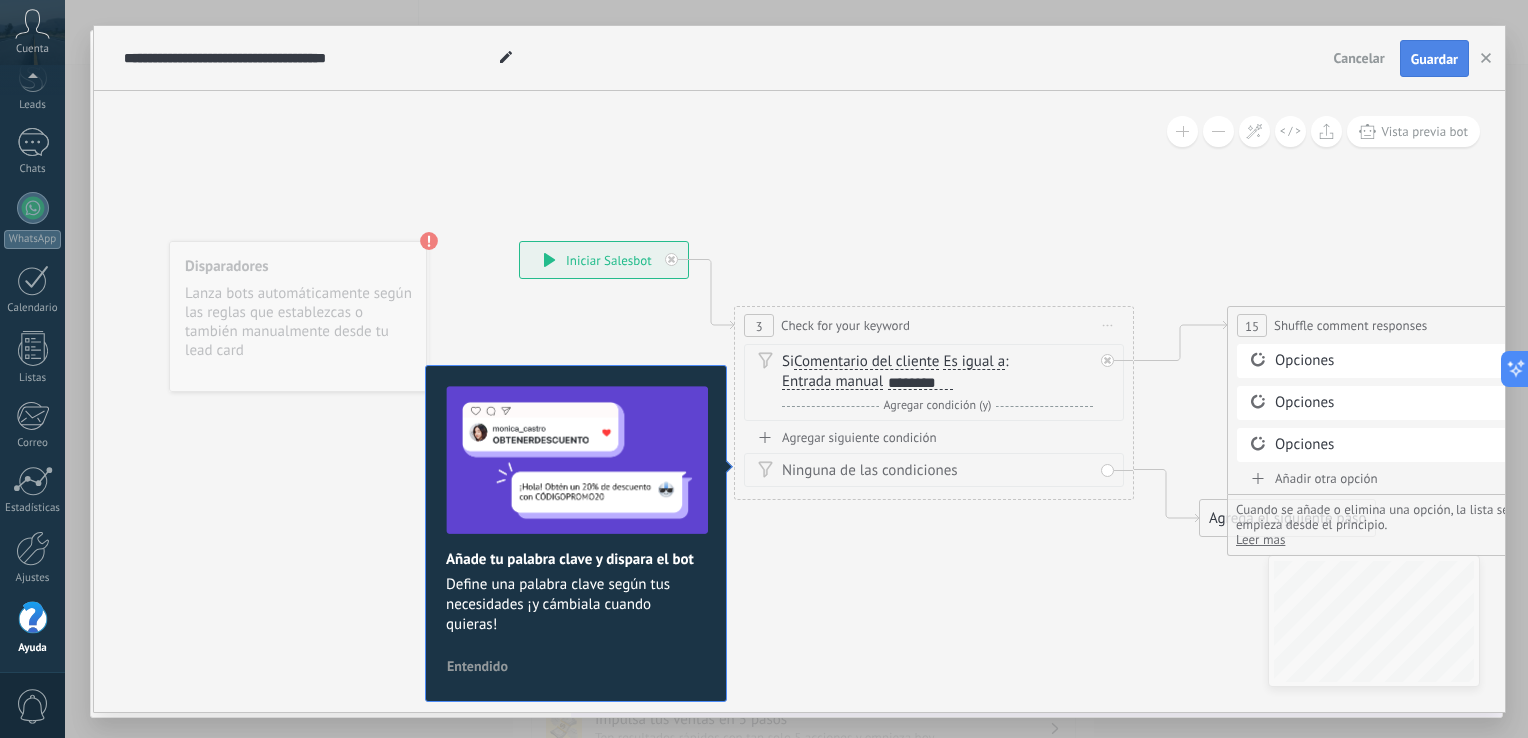 click on "Guardar" at bounding box center (1434, 59) 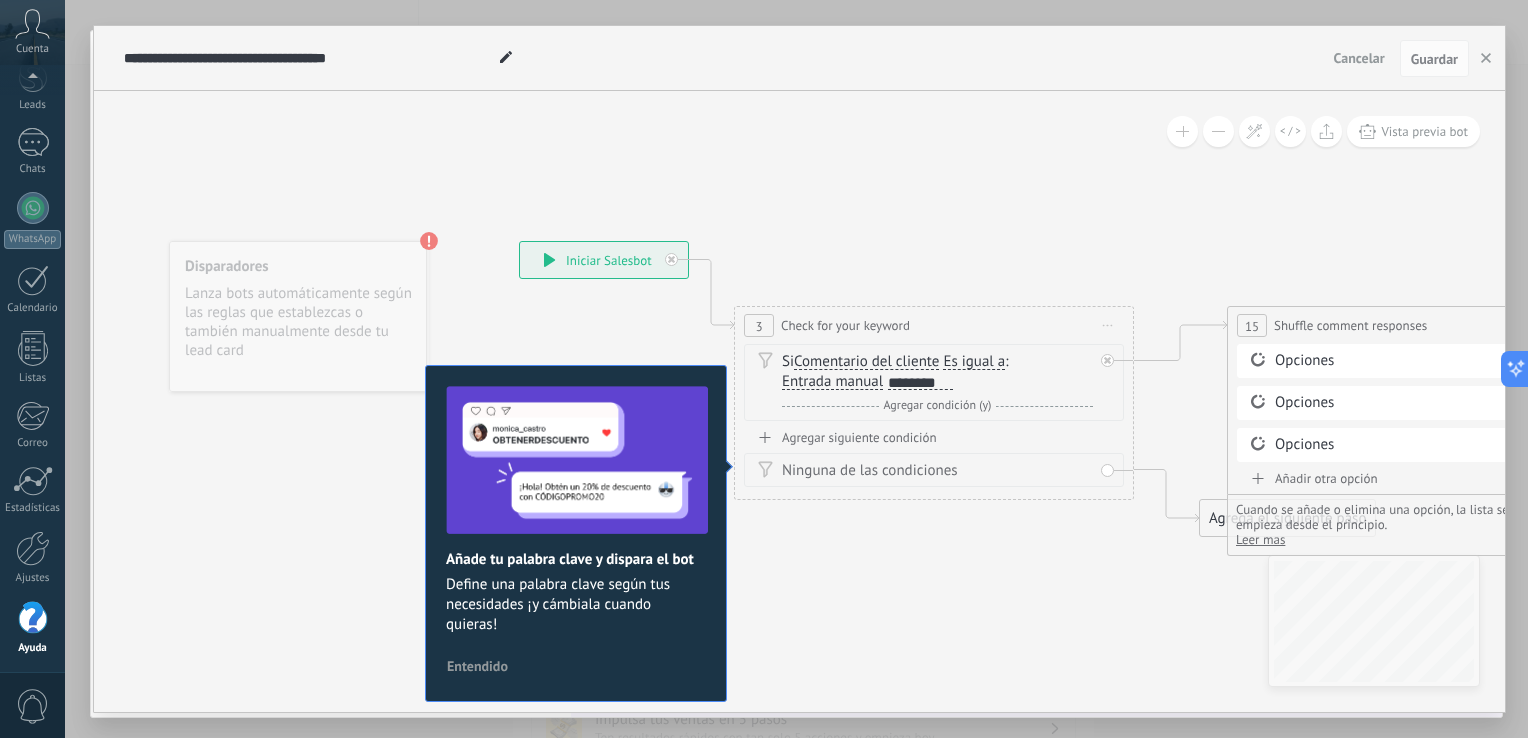 click on "Disparadores Lanza bots automáticamente según las reglas que establezcas o también manualmente desde tu lead card" at bounding box center [298, 316] 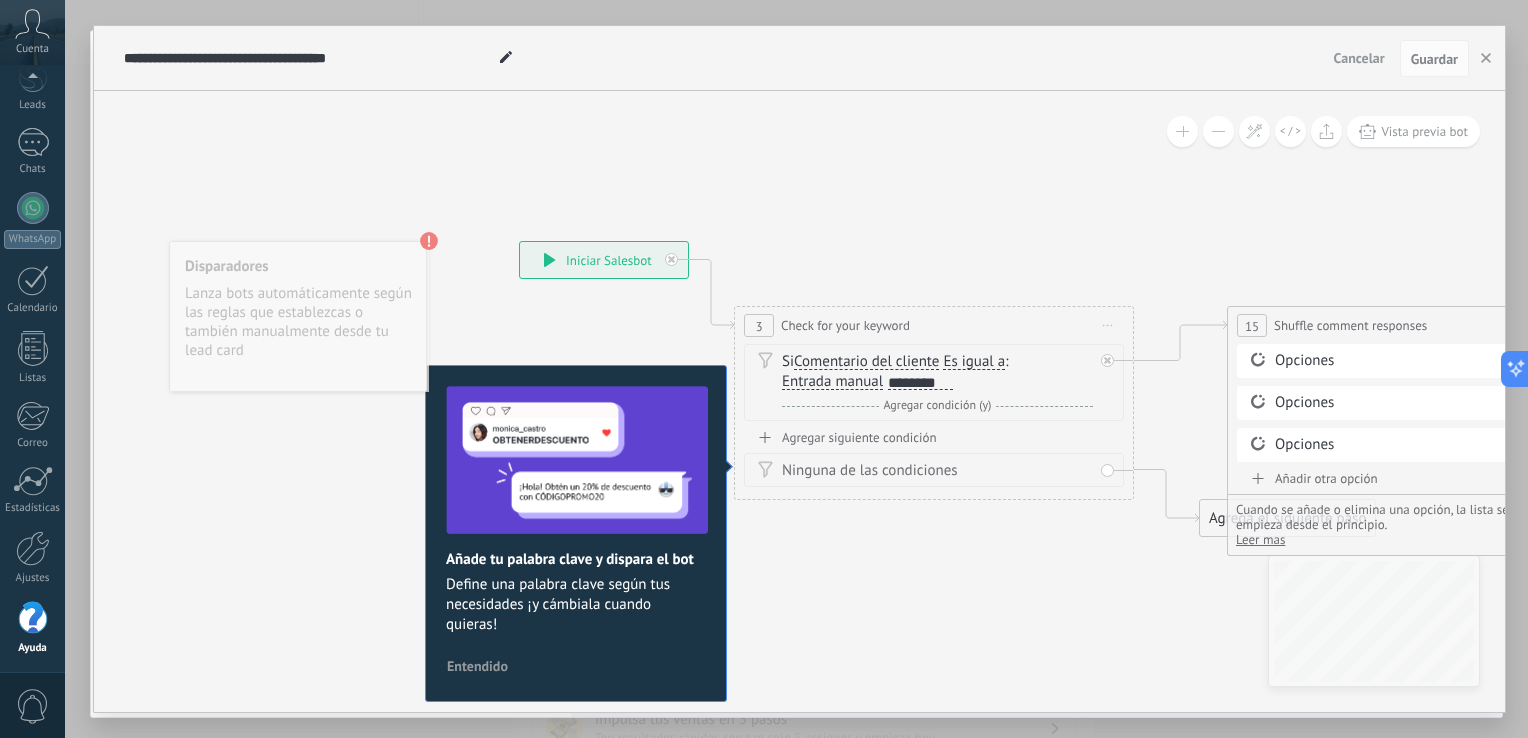 click on "Define una palabra clave según tus necesidades ¡y cámbiala cuando quieras!" at bounding box center (576, 605) 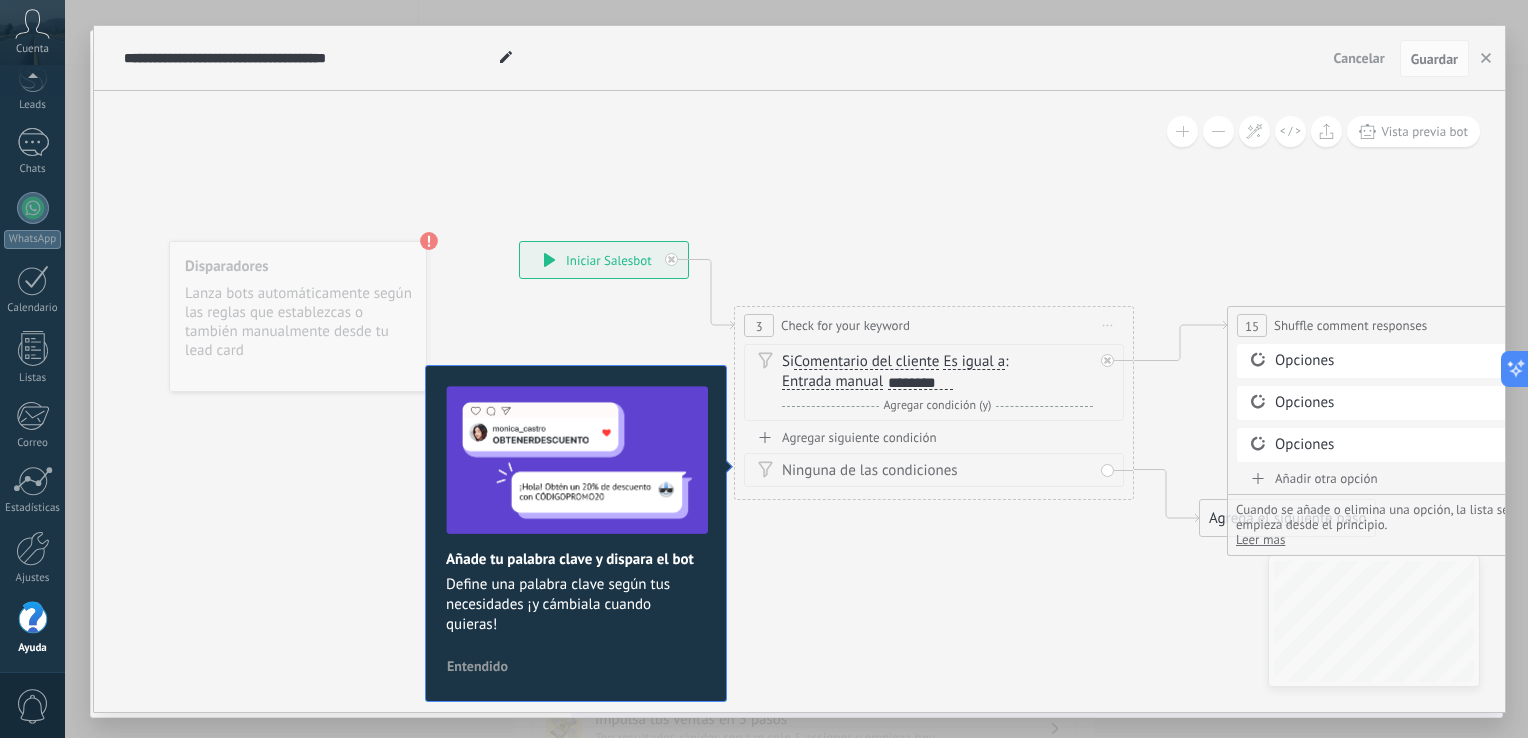 click on "**********" at bounding box center [604, 260] 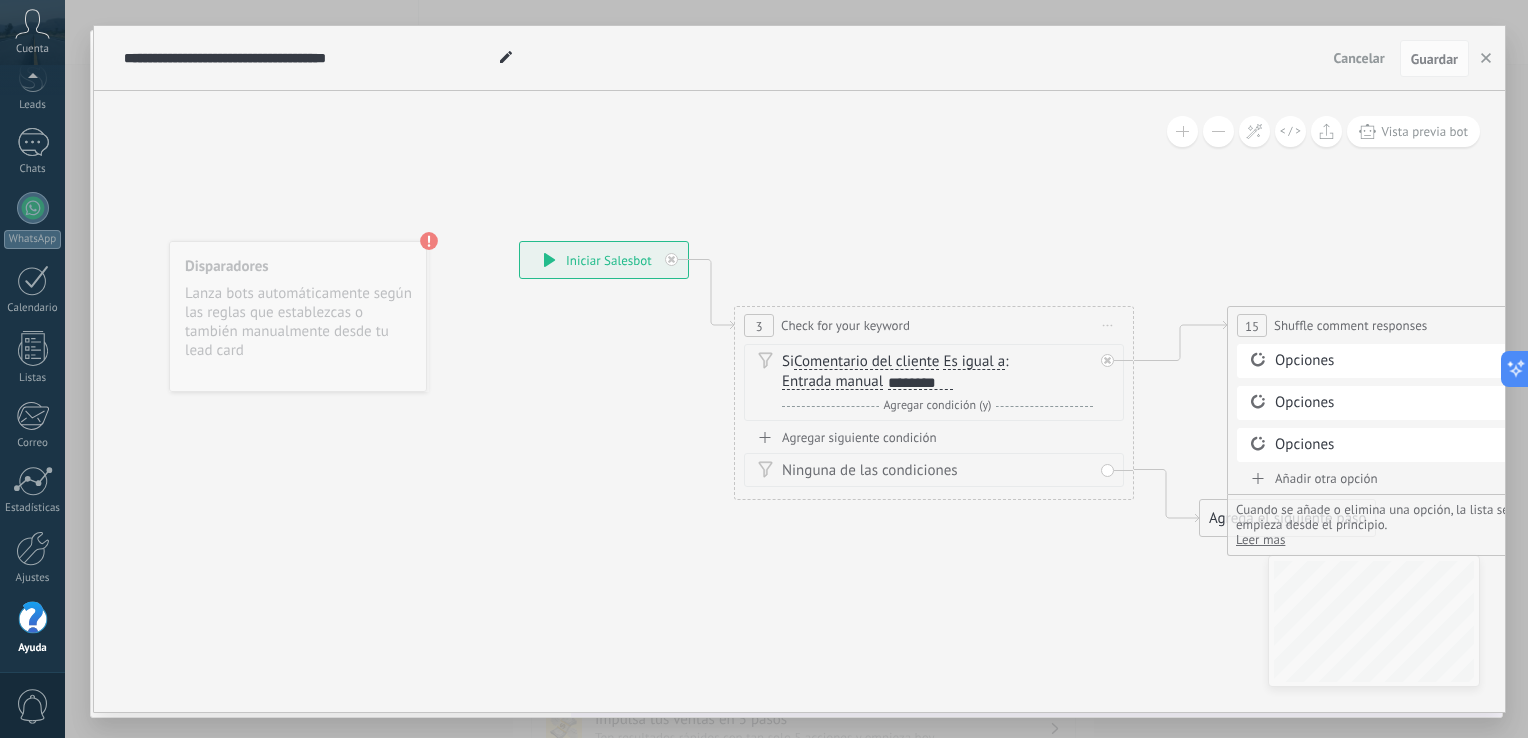 click on "********" at bounding box center [920, 383] 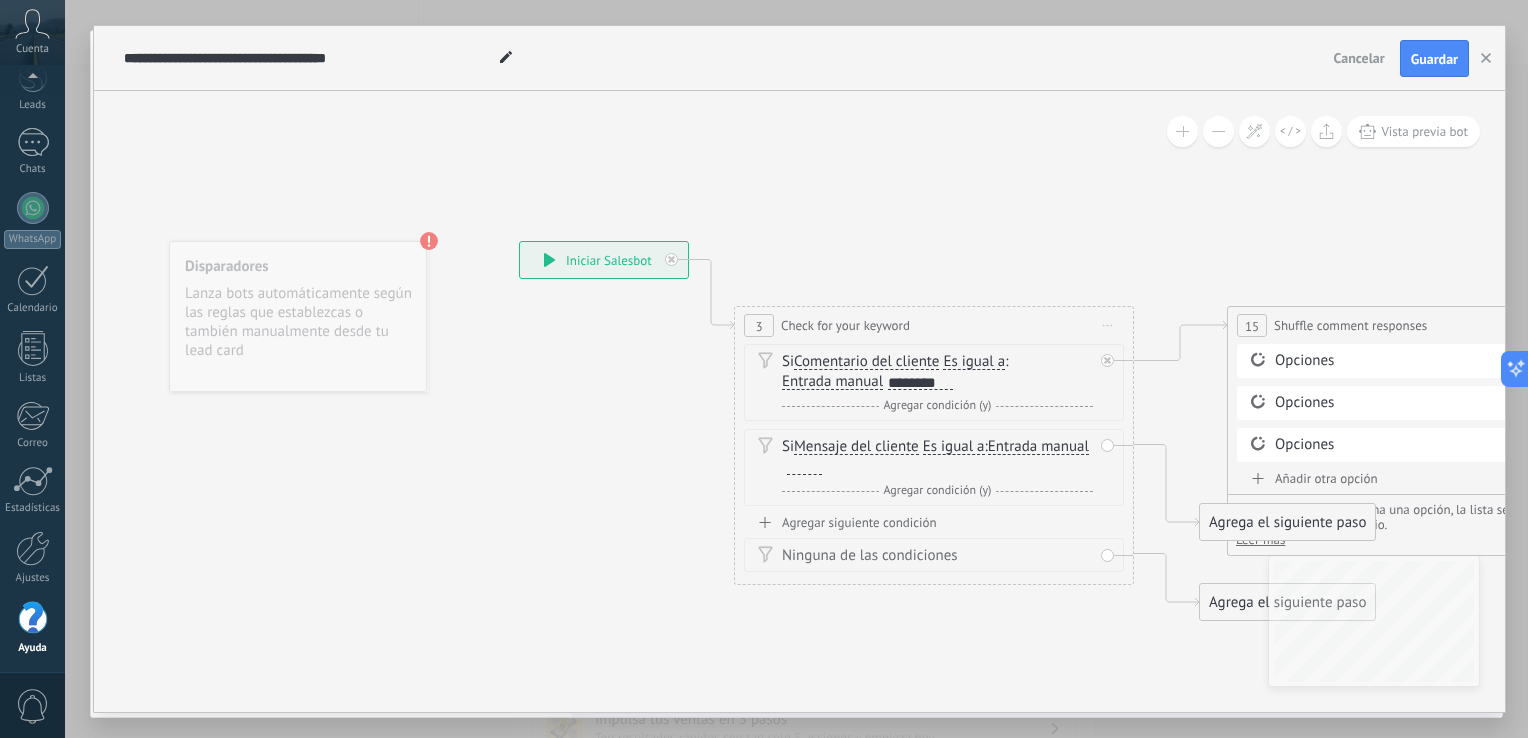 click on "**********" at bounding box center (799, 58) 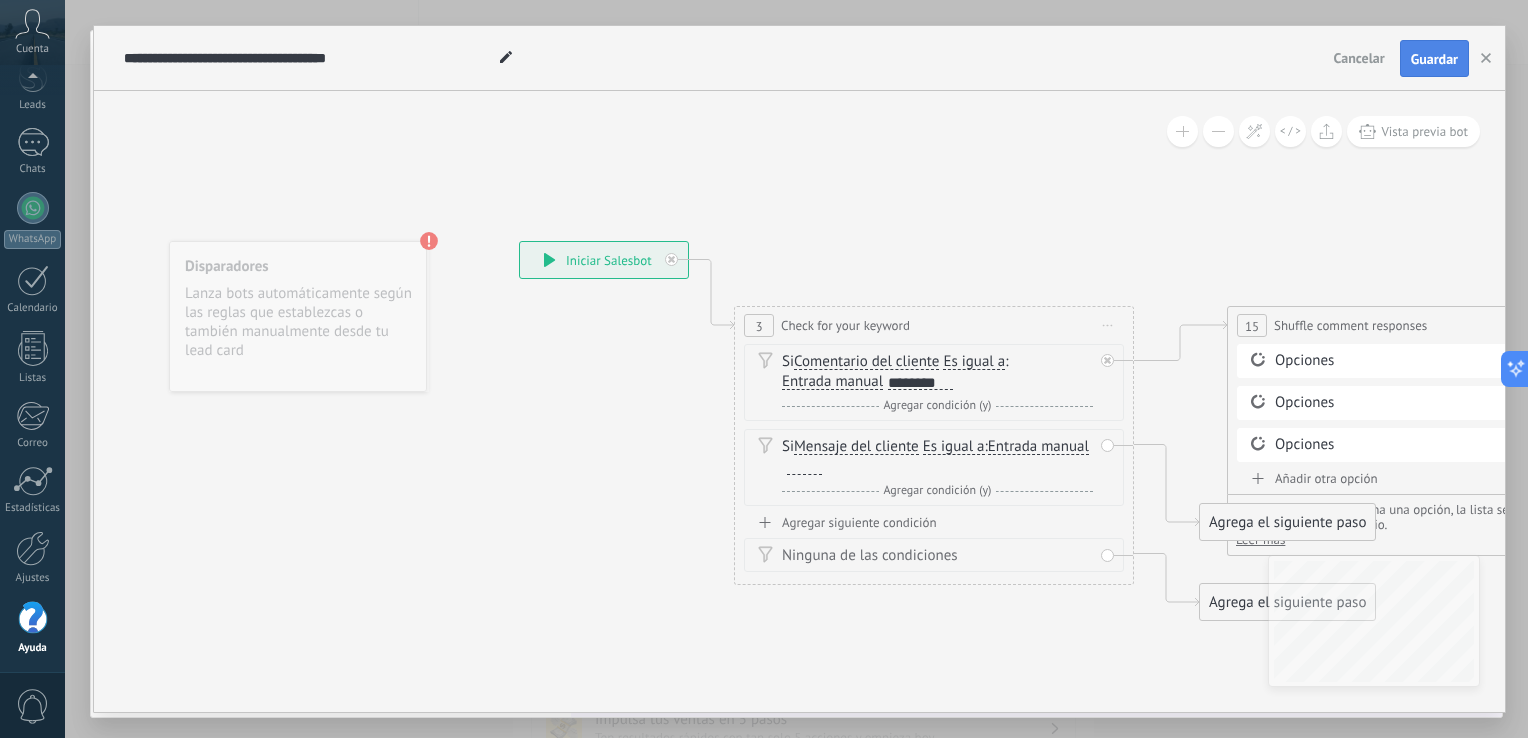 click on "Guardar" at bounding box center [1434, 59] 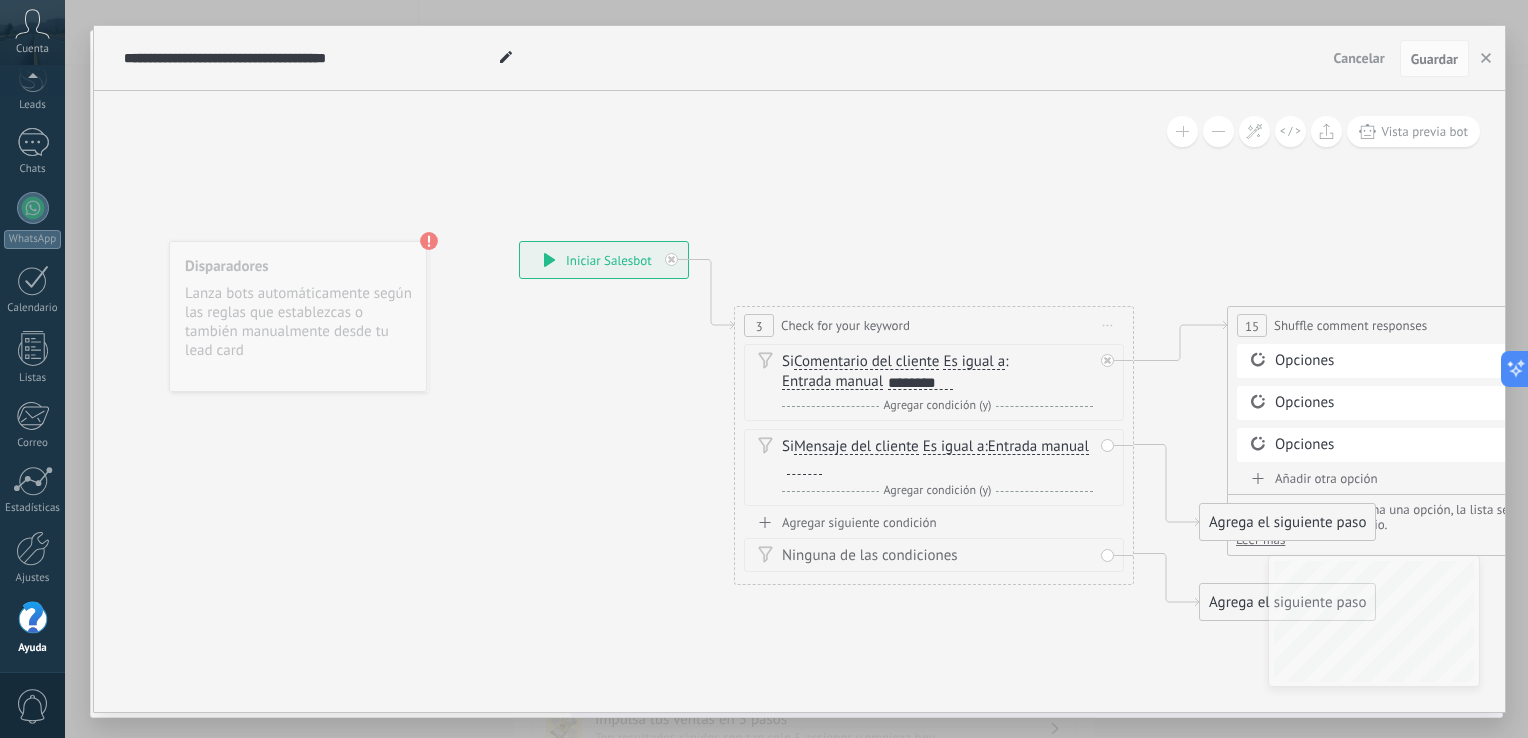 click 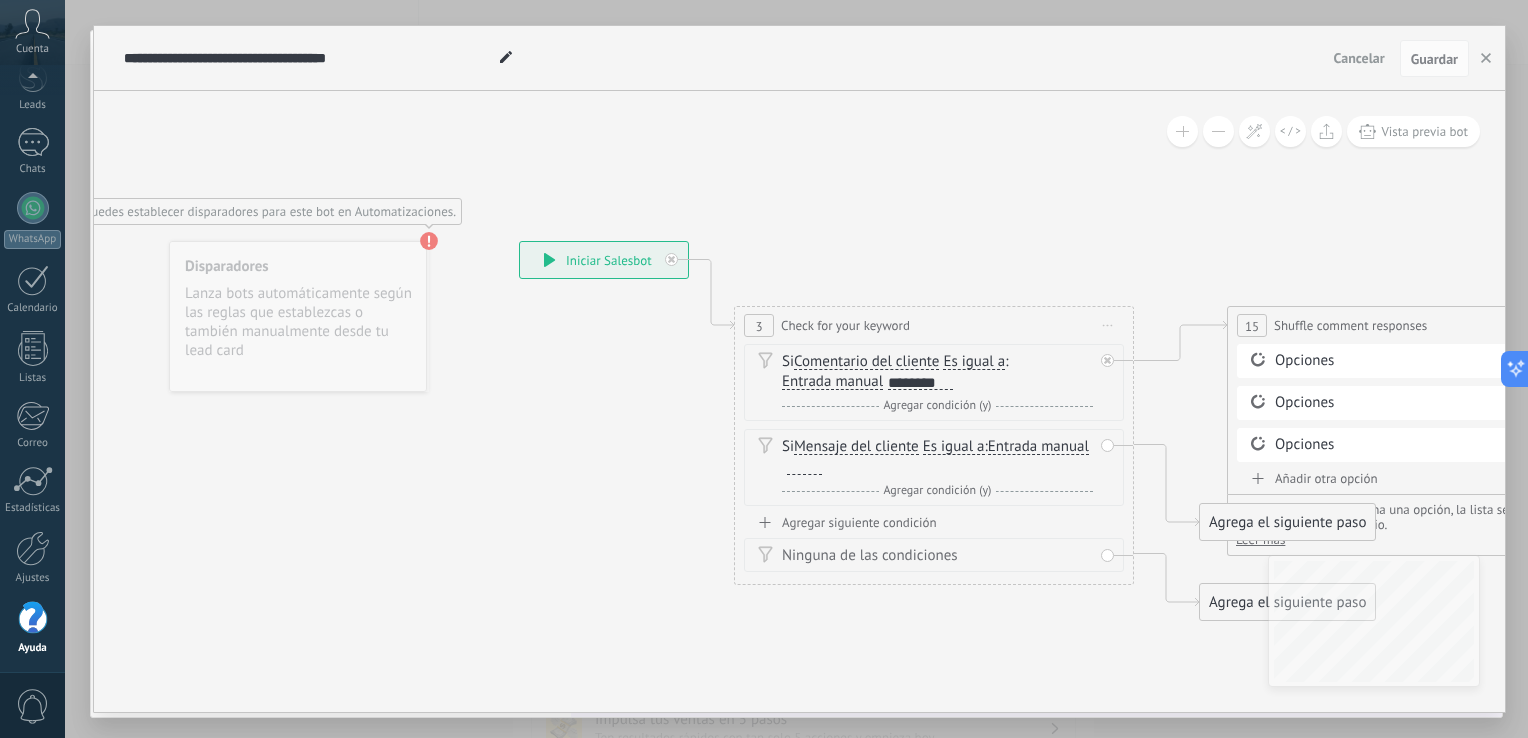 click 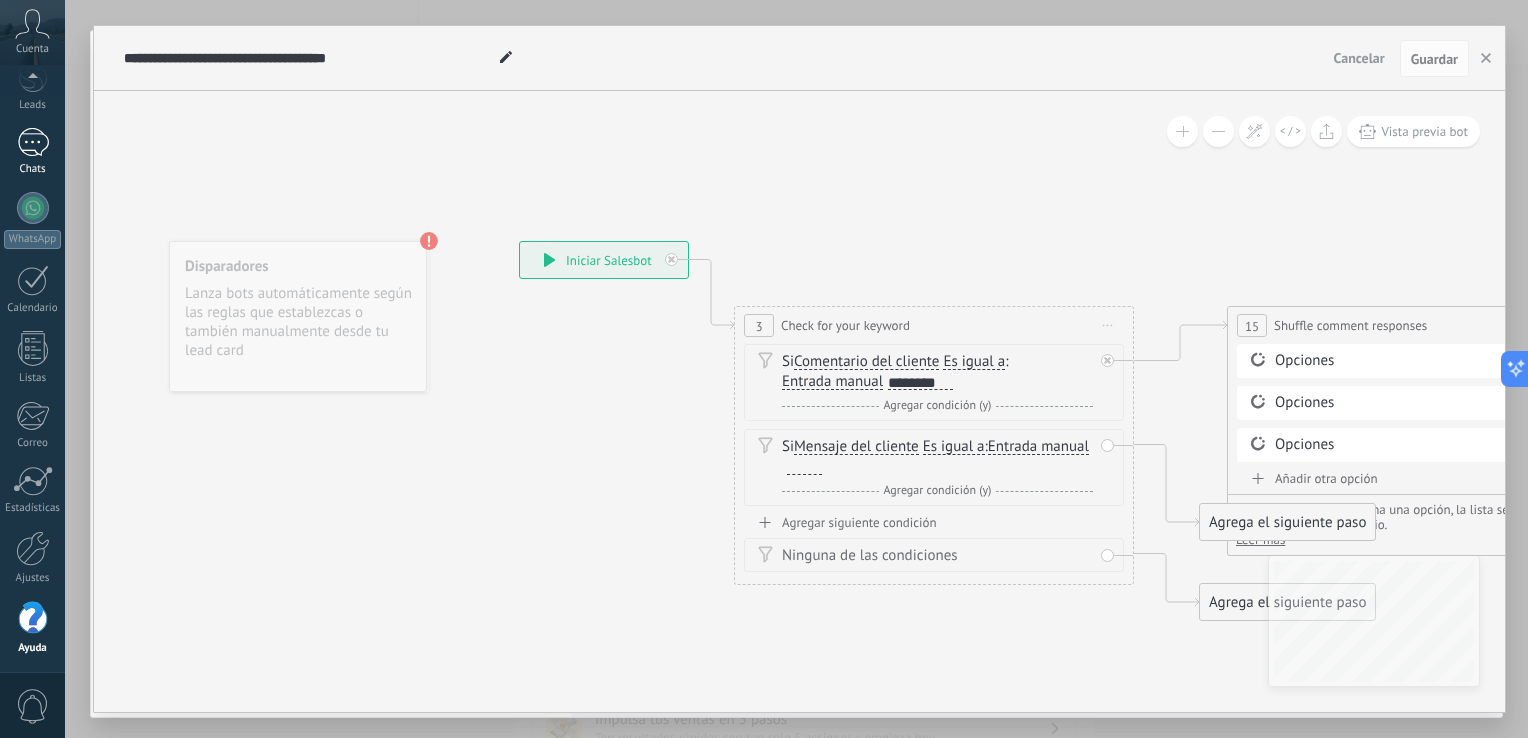 click at bounding box center [33, 142] 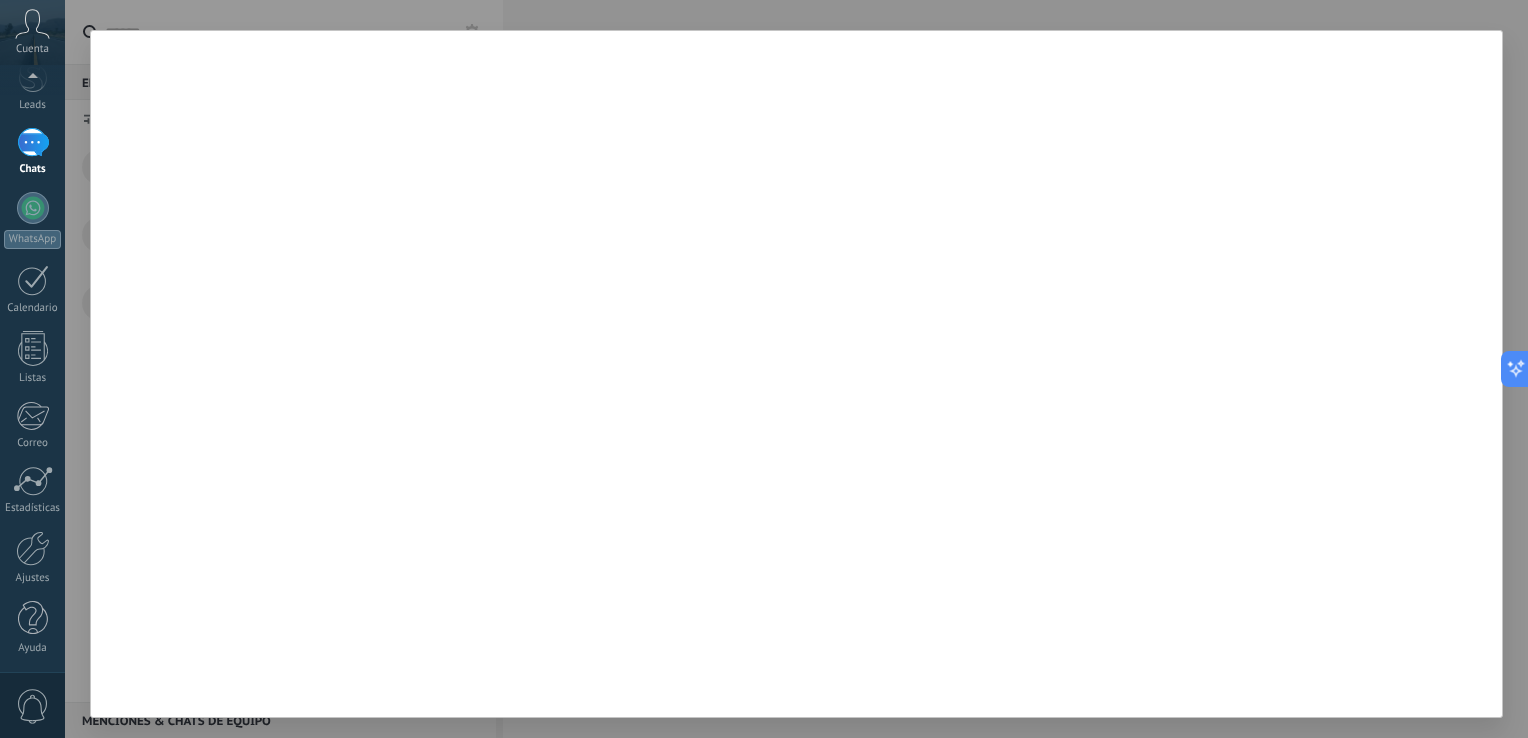 scroll, scrollTop: 0, scrollLeft: 0, axis: both 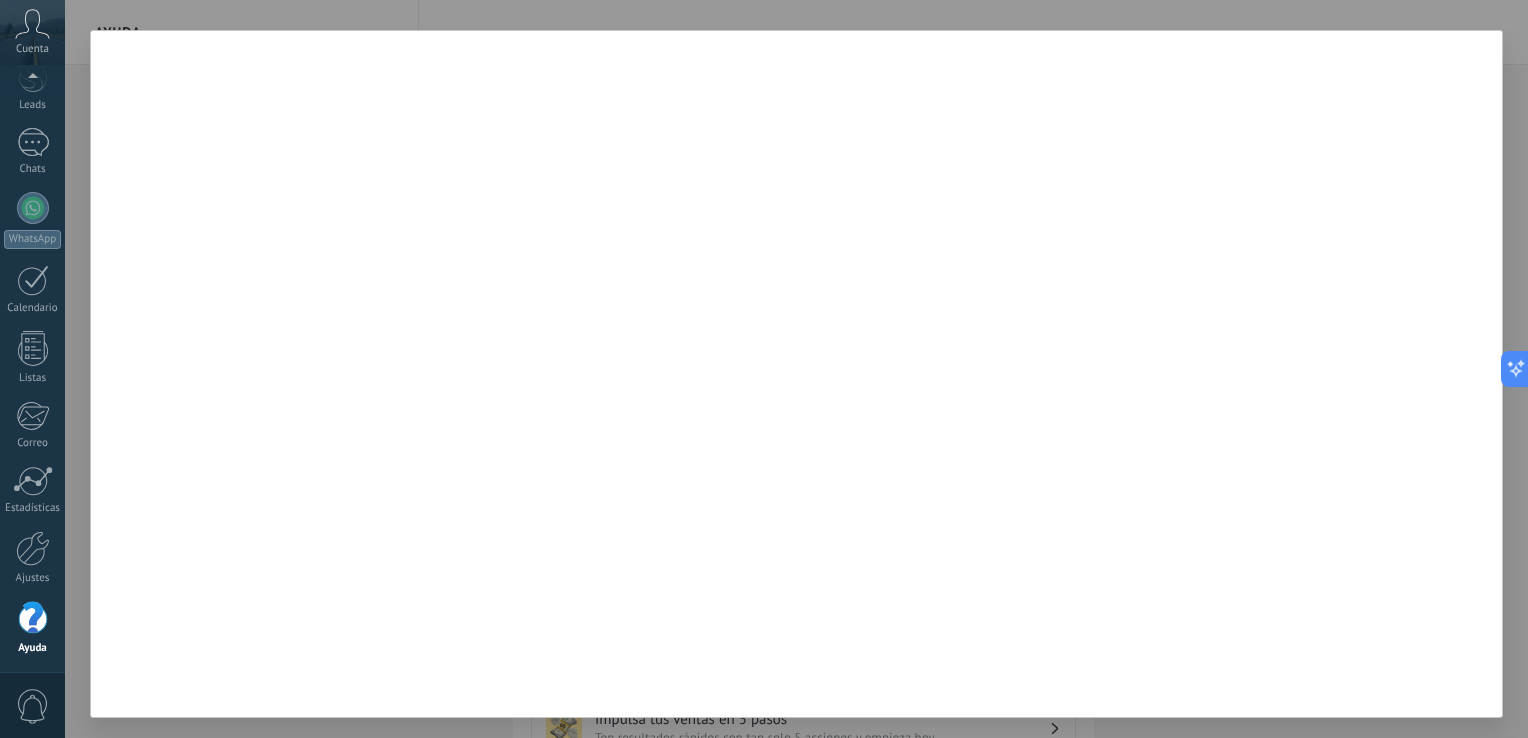 click at bounding box center (796, 374) 